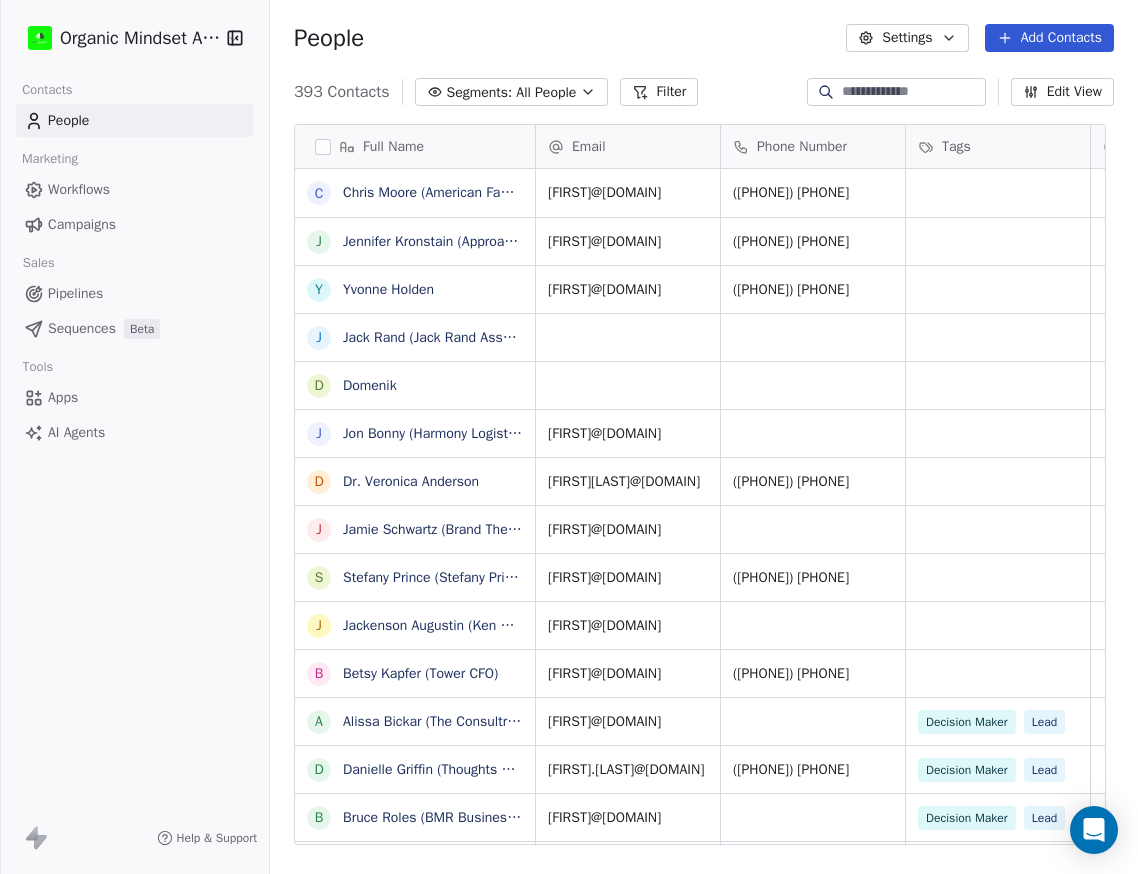 scroll, scrollTop: 0, scrollLeft: 0, axis: both 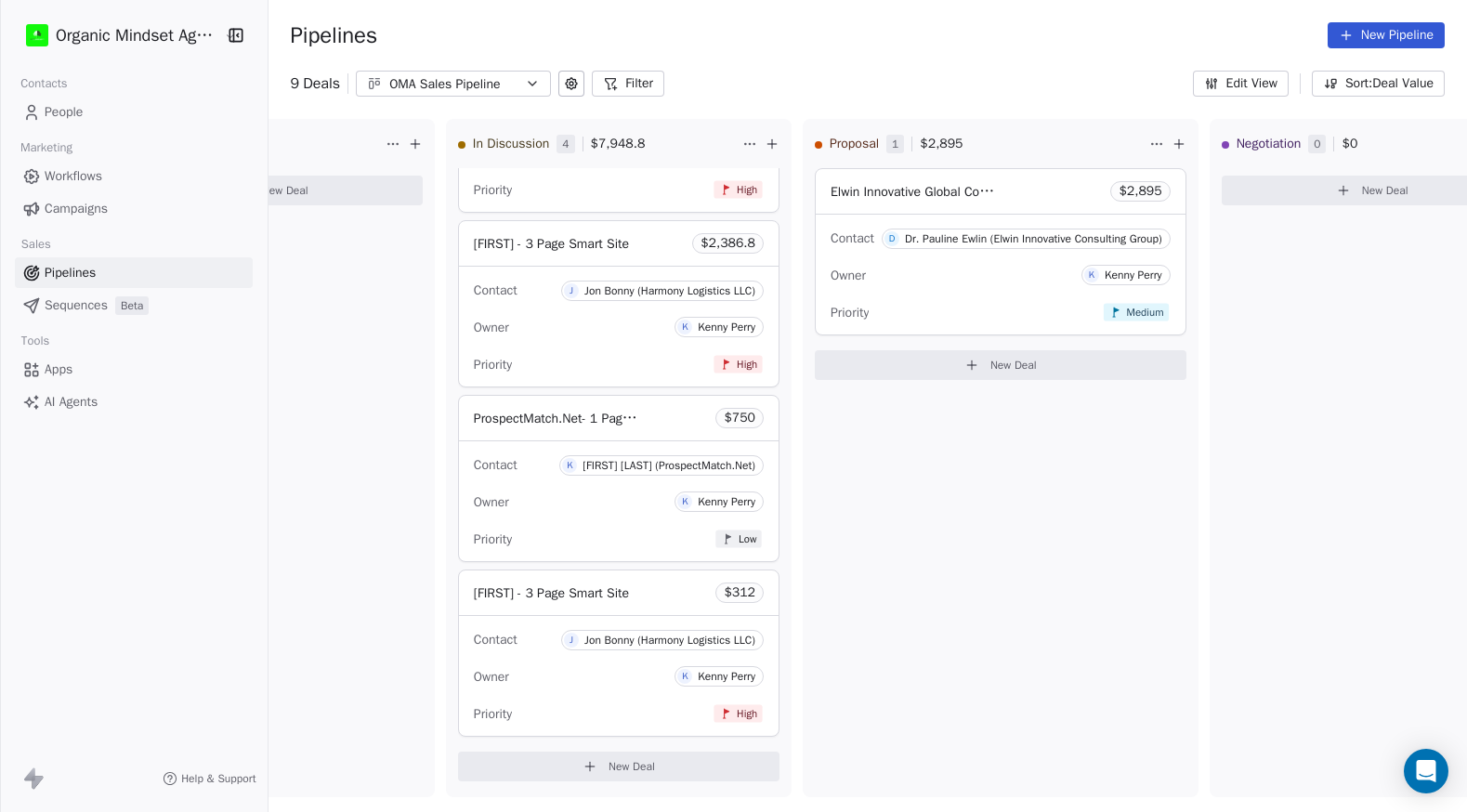 click on "Pipelines  New Pipeline" at bounding box center [868, 35] 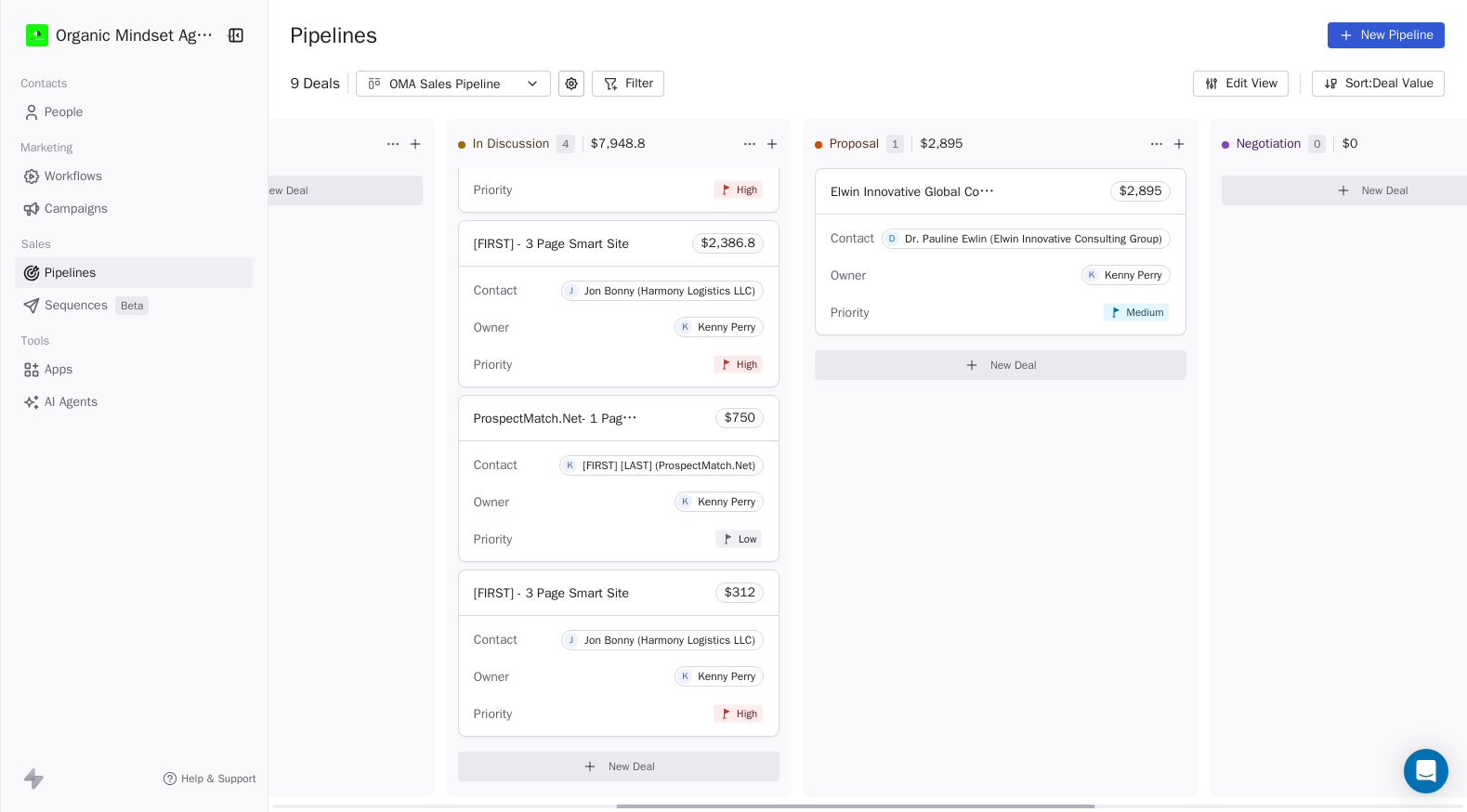 scroll, scrollTop: 0, scrollLeft: 0, axis: both 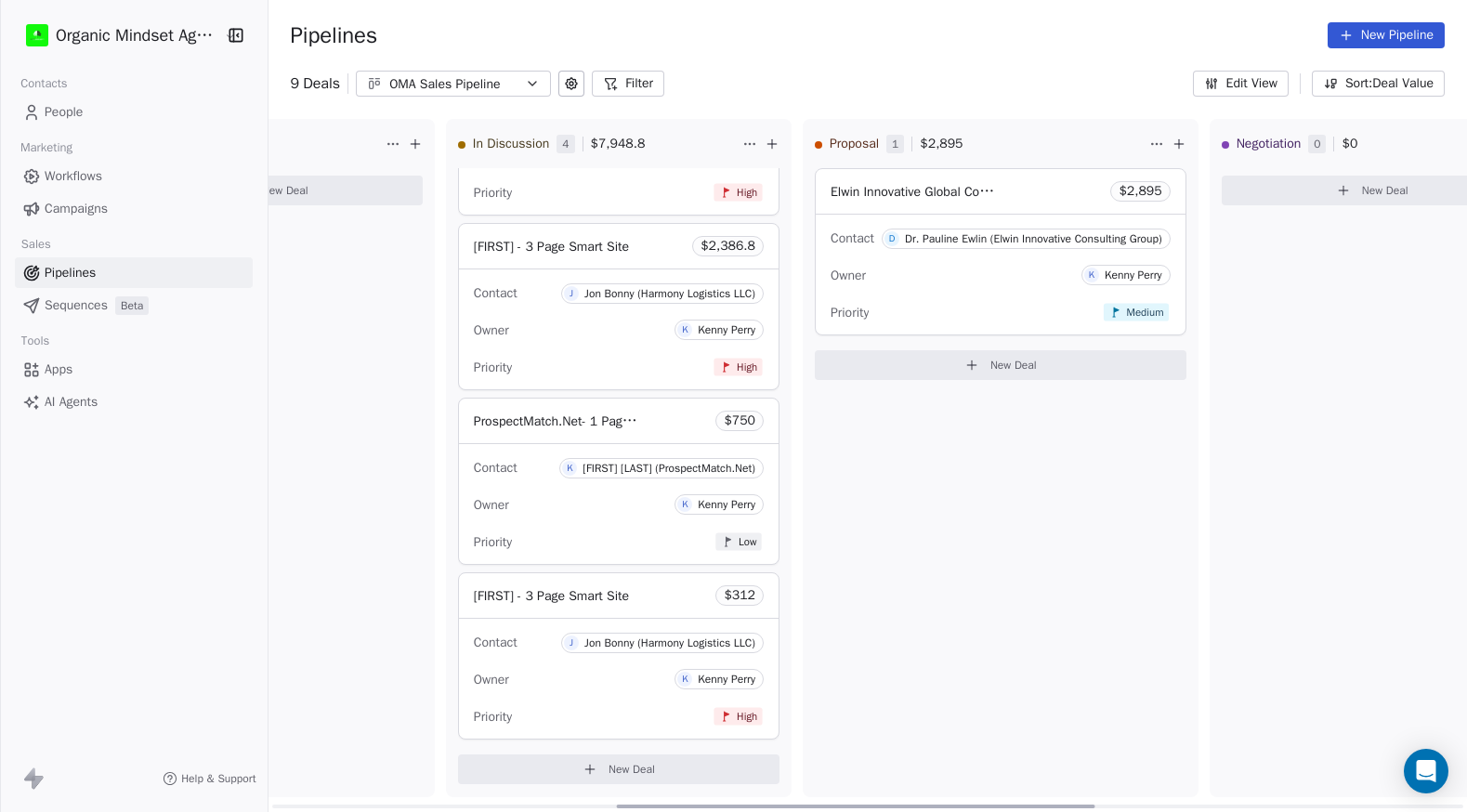 click on "New Deal" at bounding box center (619, 769) 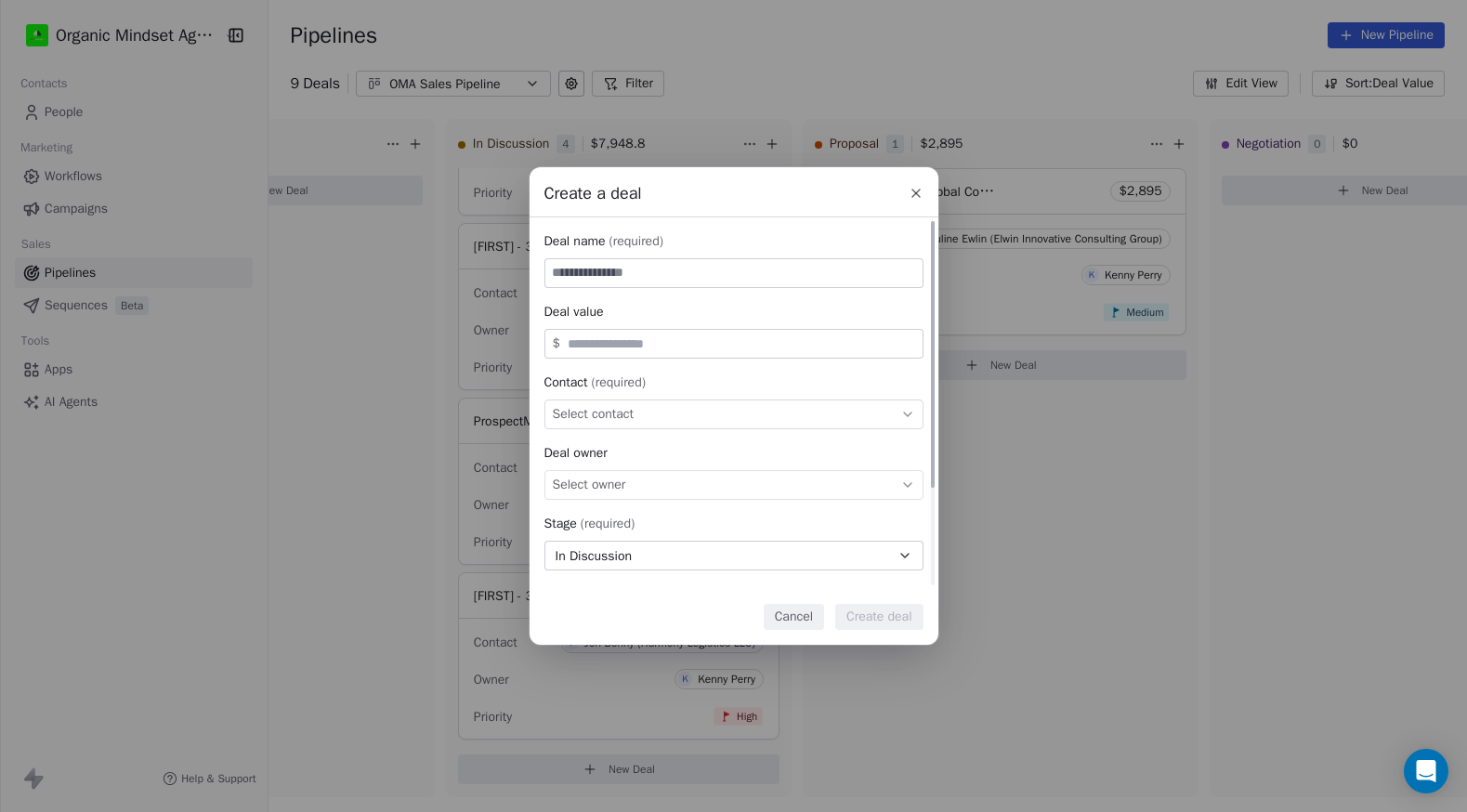 type on "*" 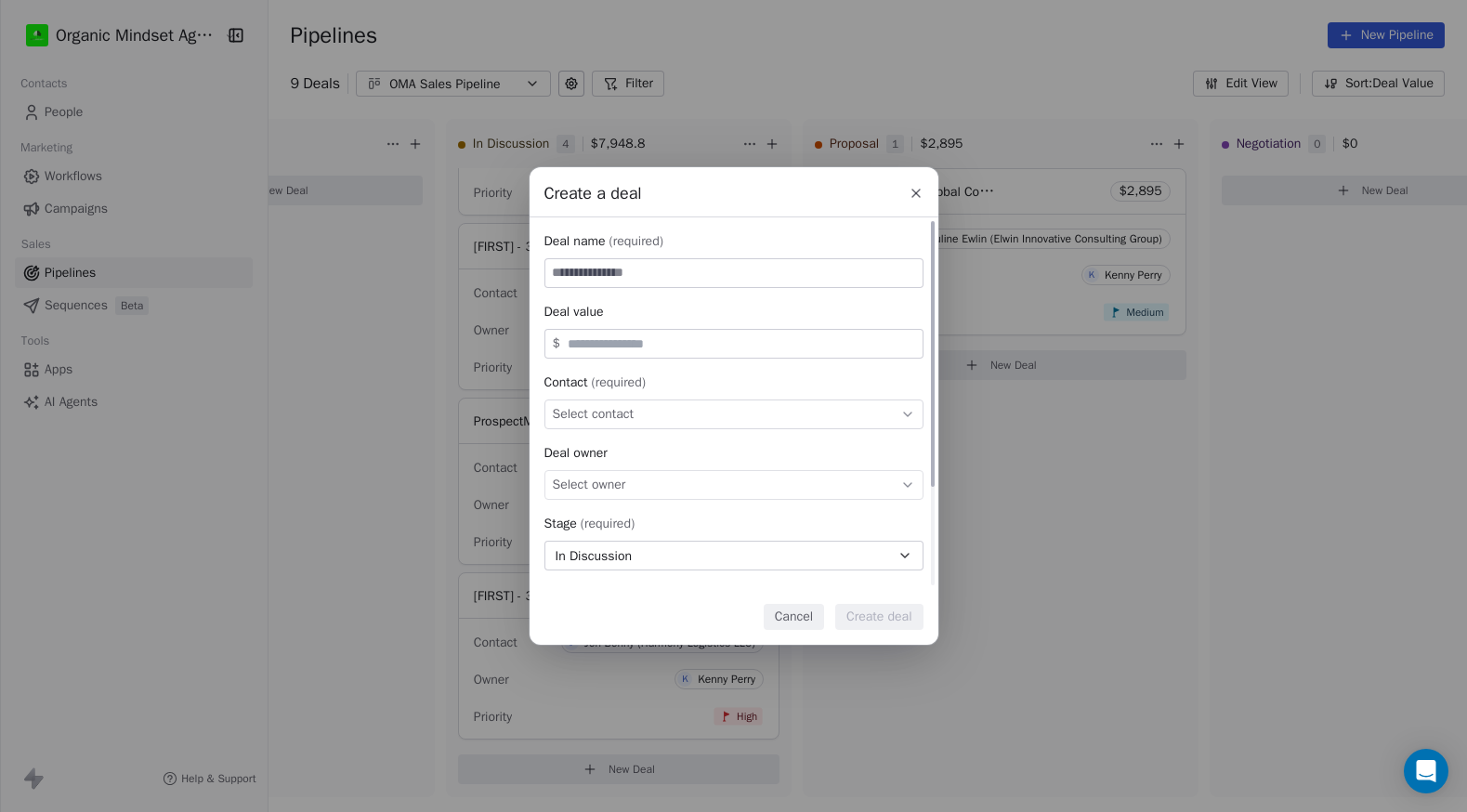 type on "*" 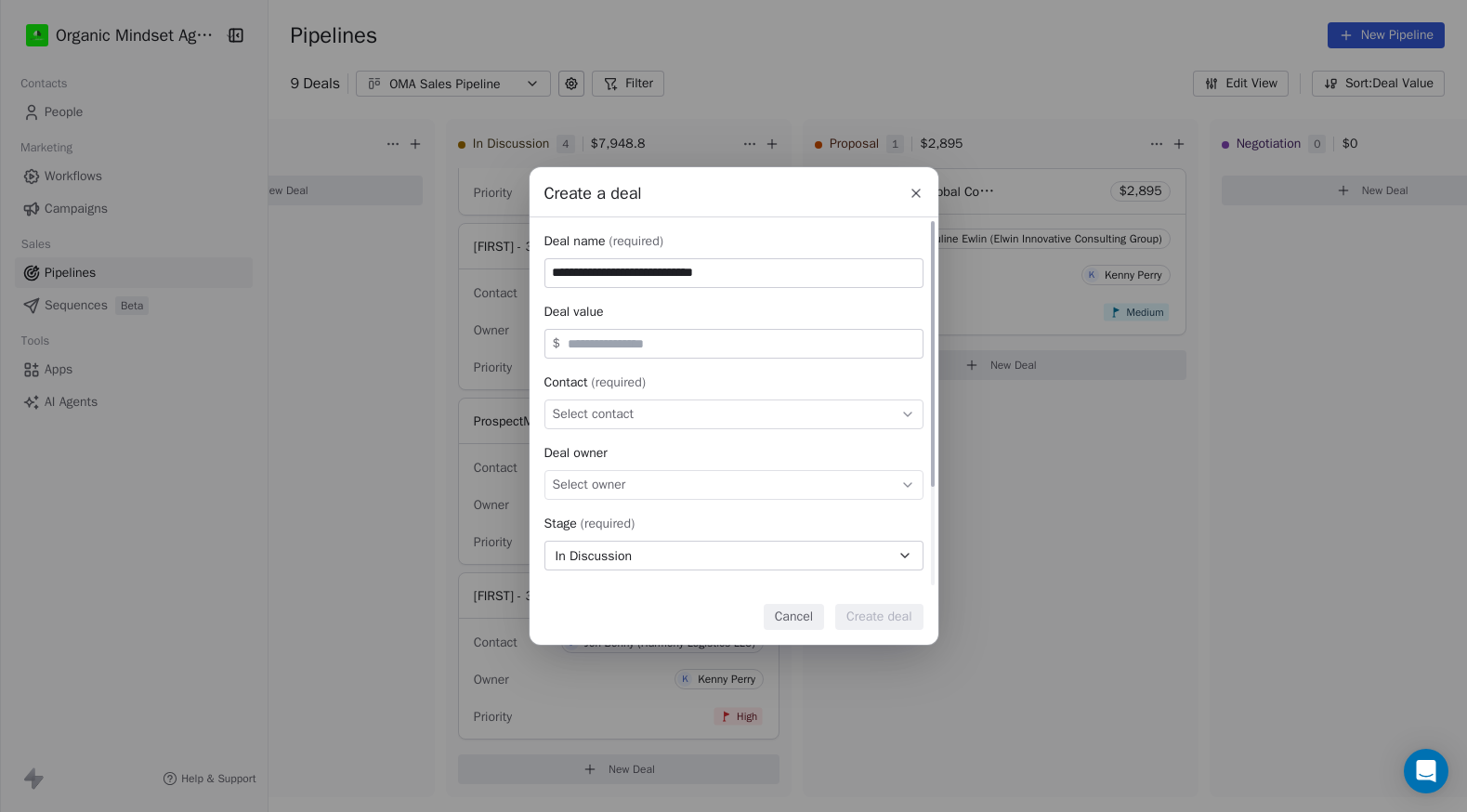 type on "**********" 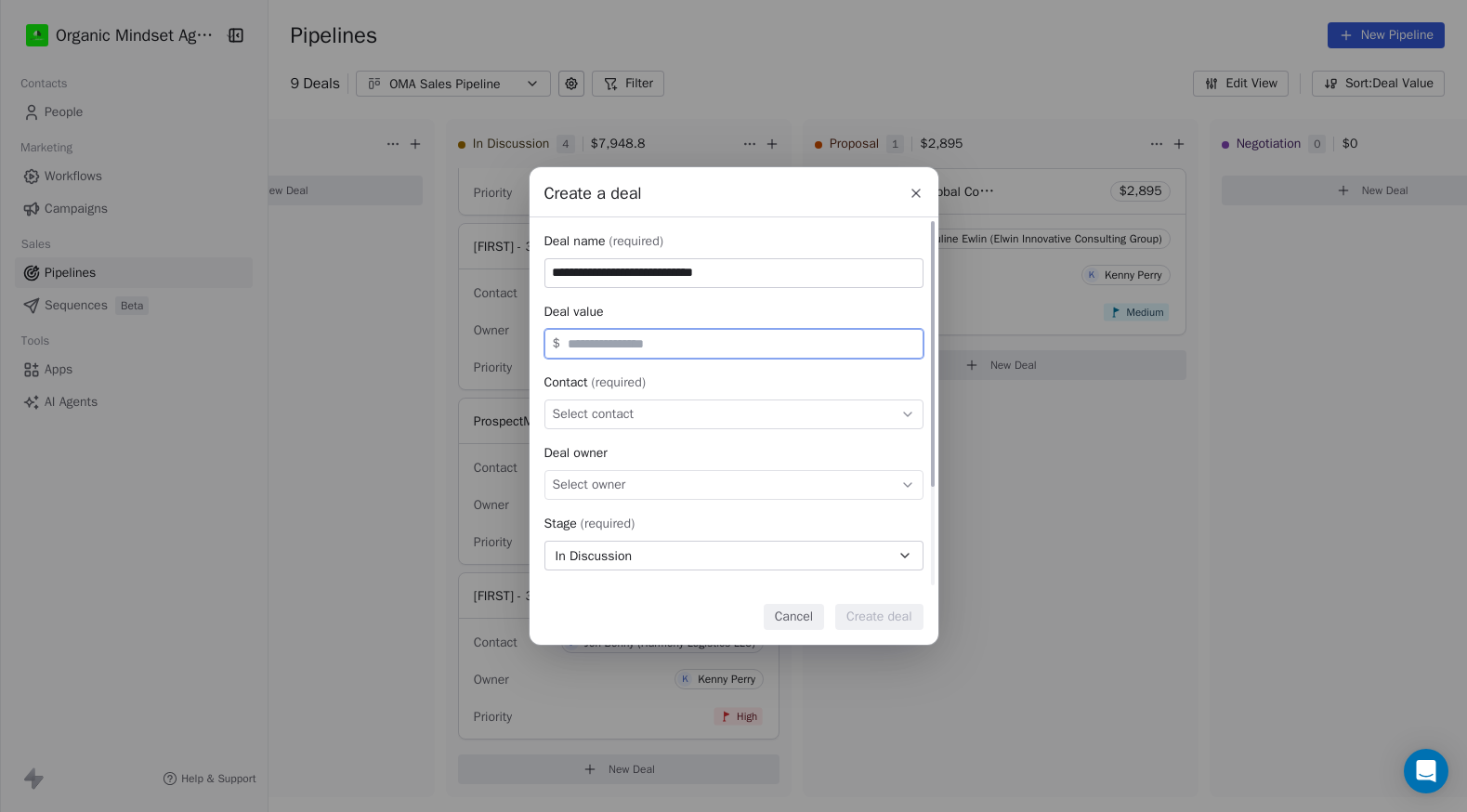 click at bounding box center [741, 344] 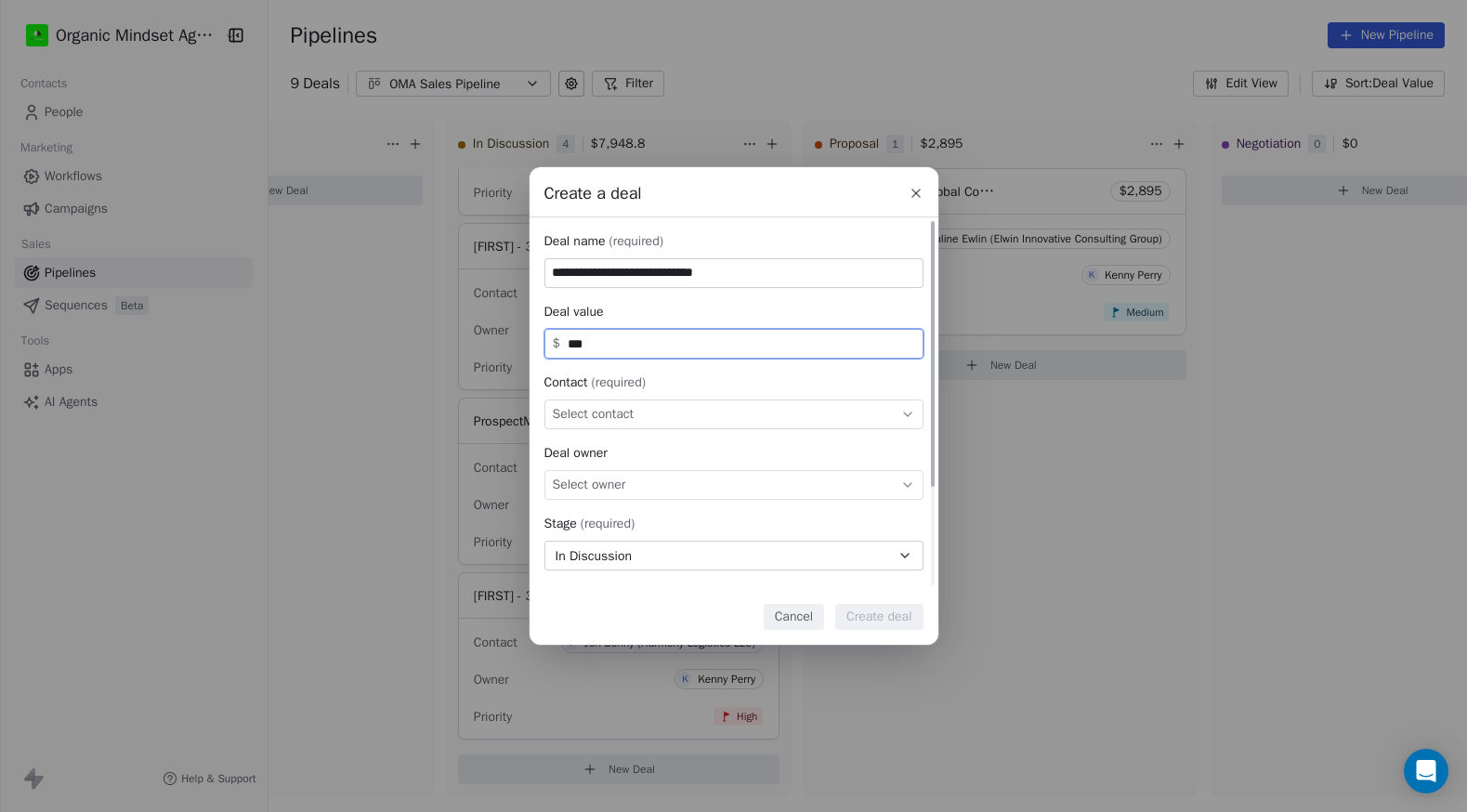 type on "*****" 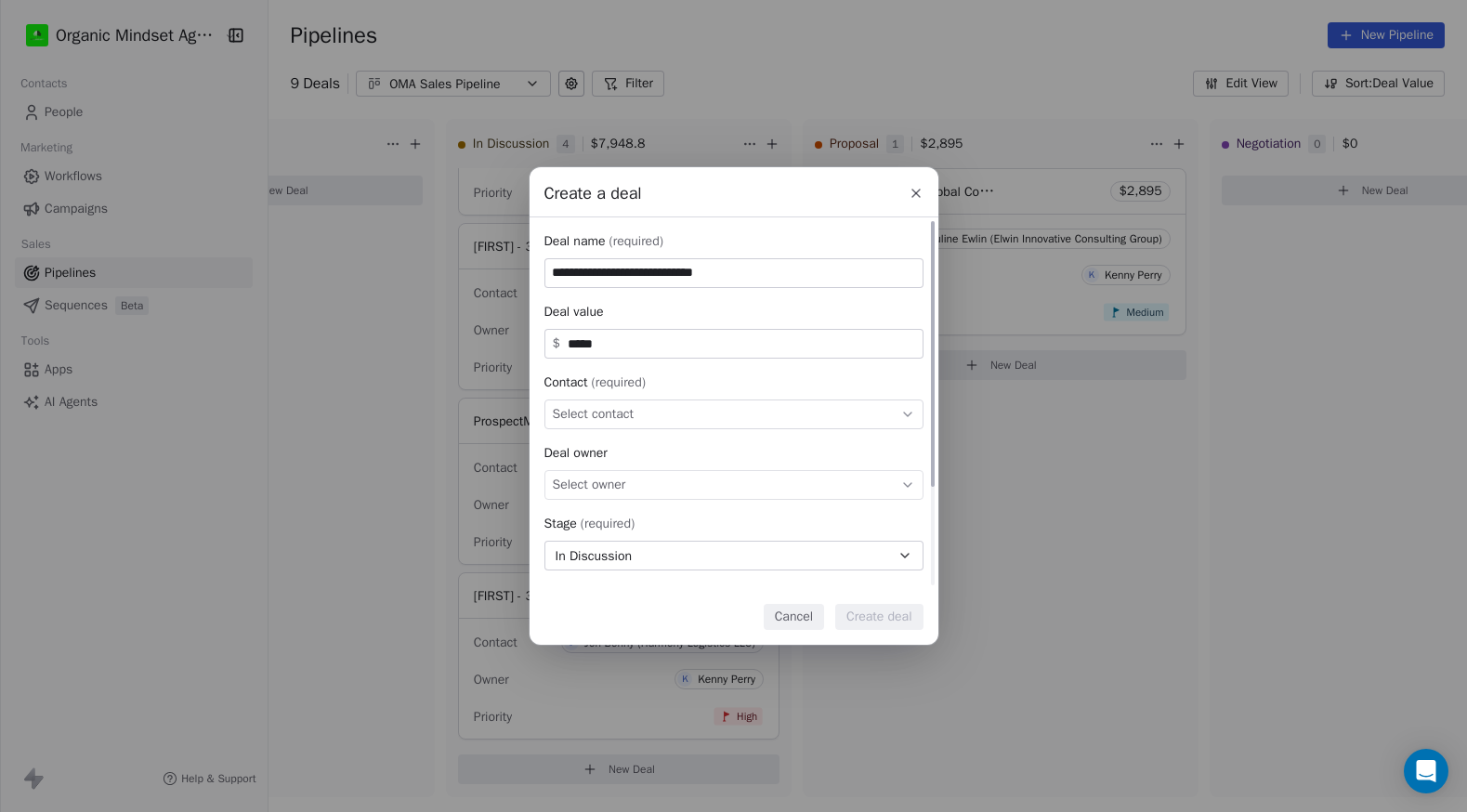 click on "Select contact" at bounding box center (734, 414) 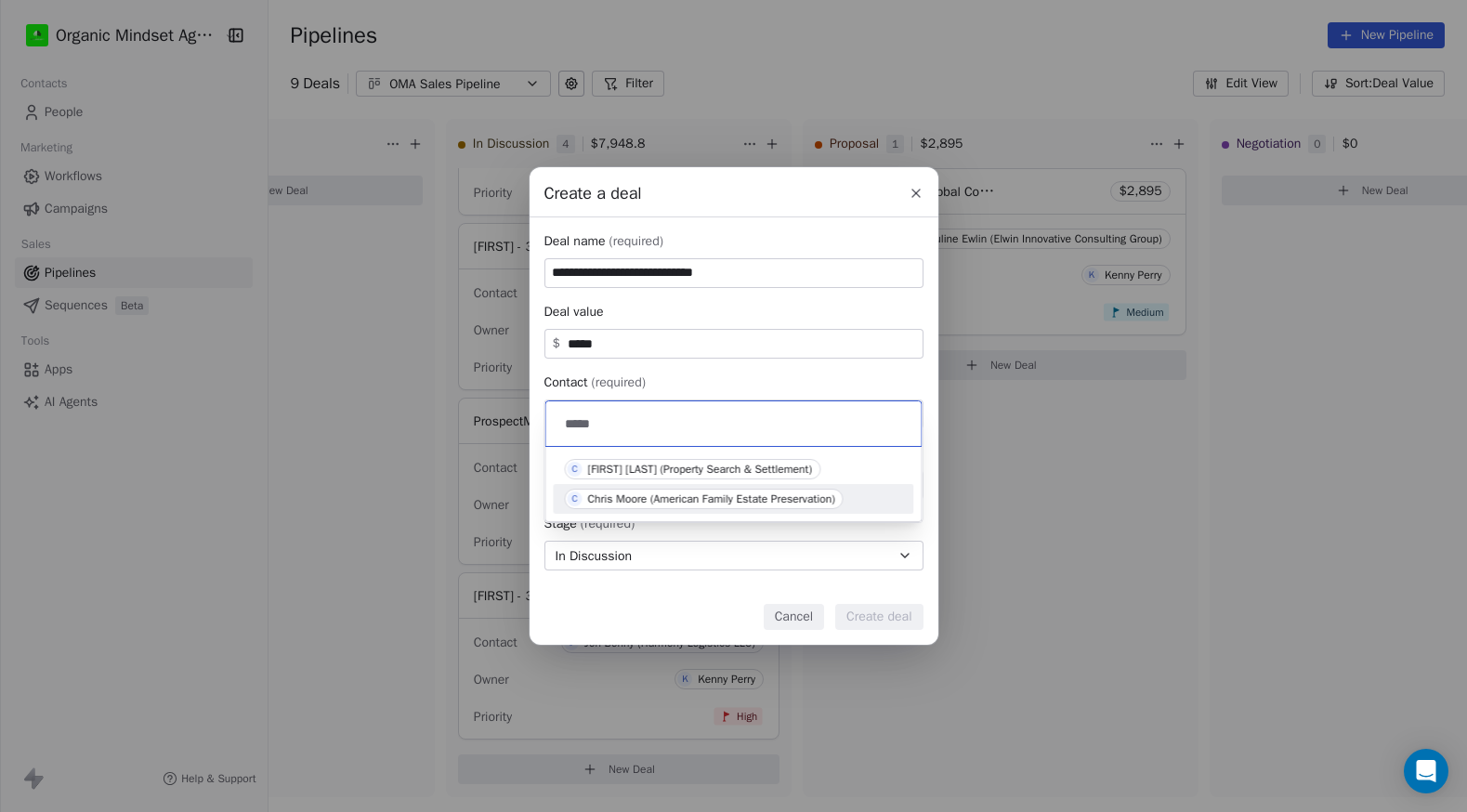 type on "*****" 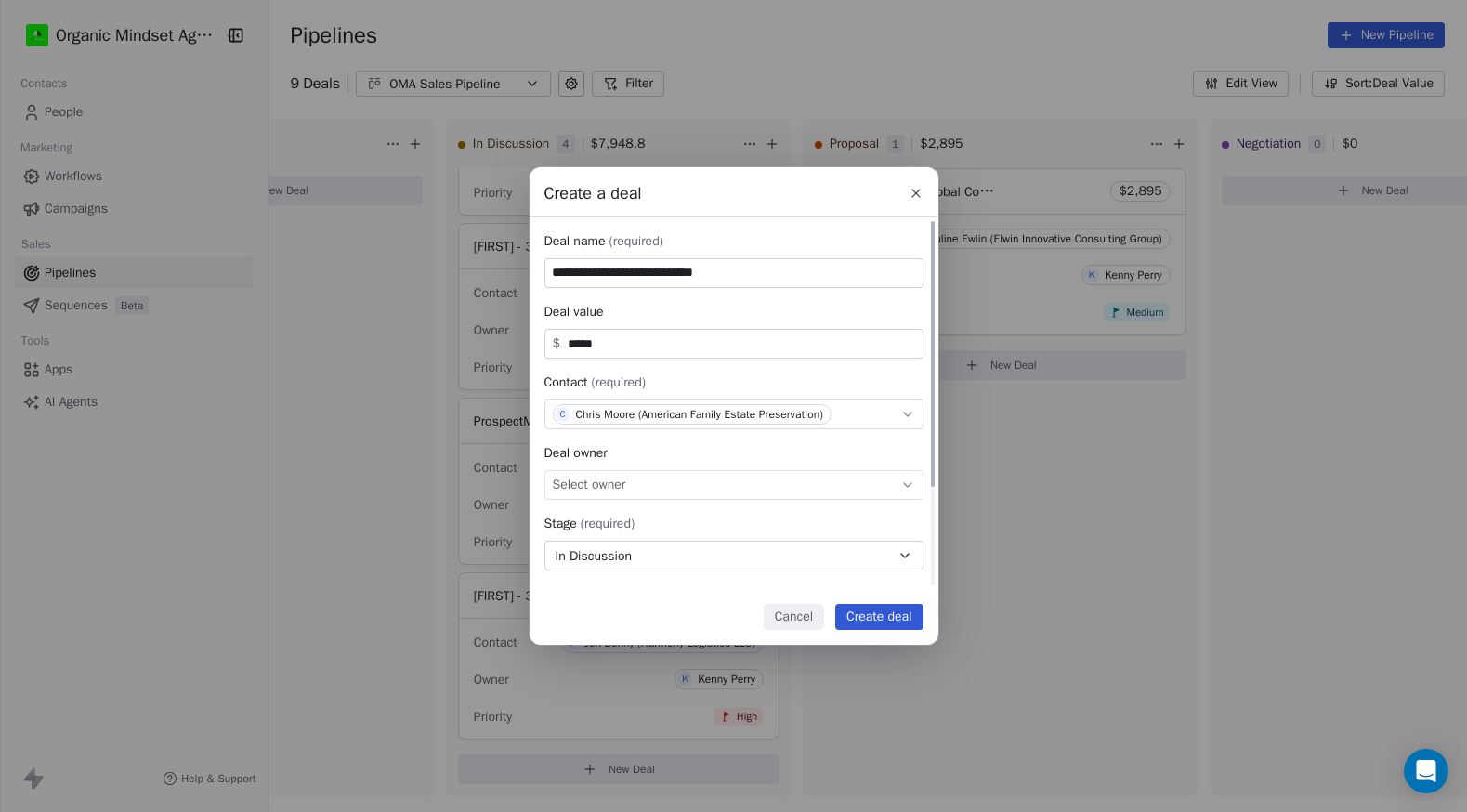 click on "Select owner" at bounding box center [734, 485] 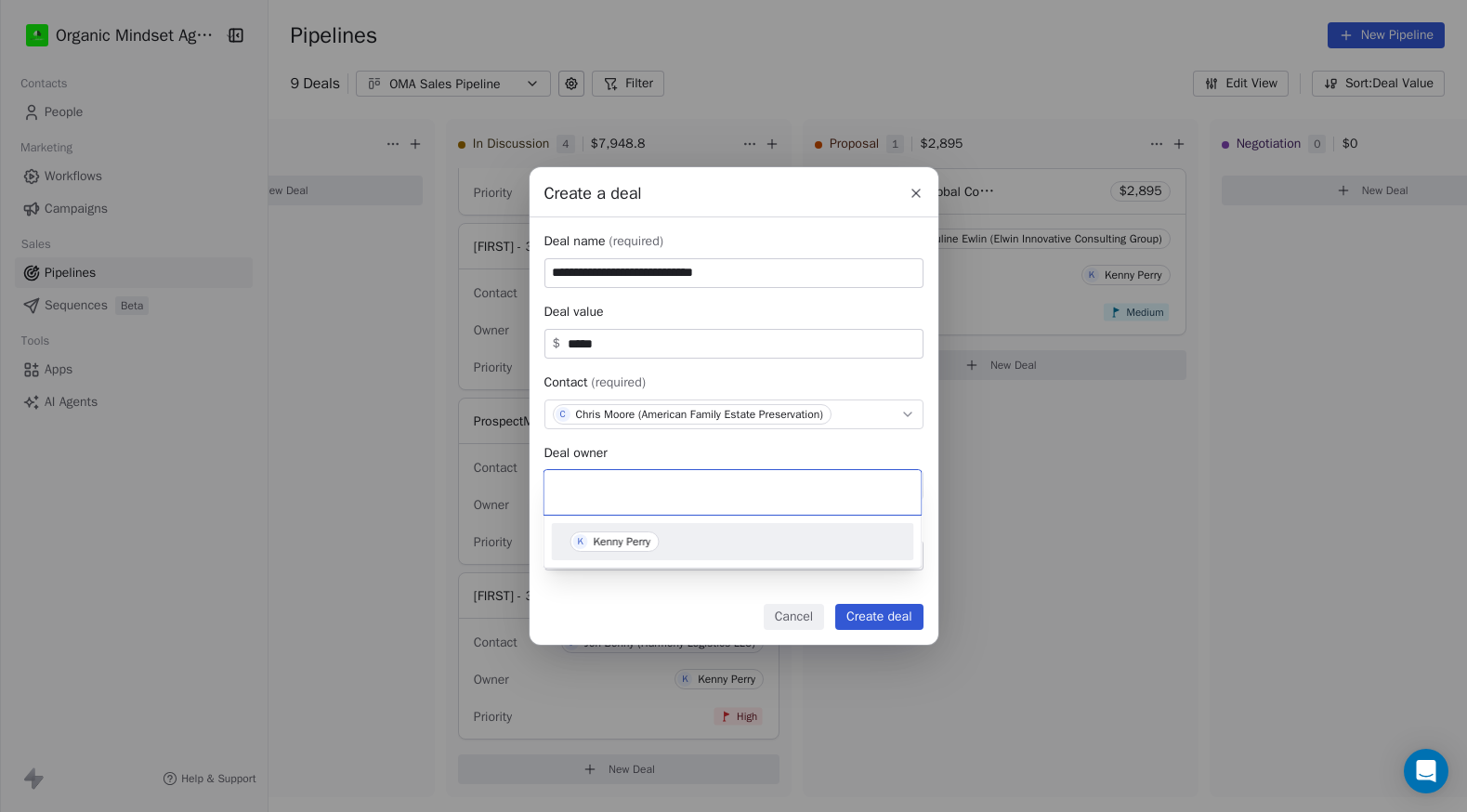 click on "K [FIRST] [LAST]" at bounding box center [615, 542] 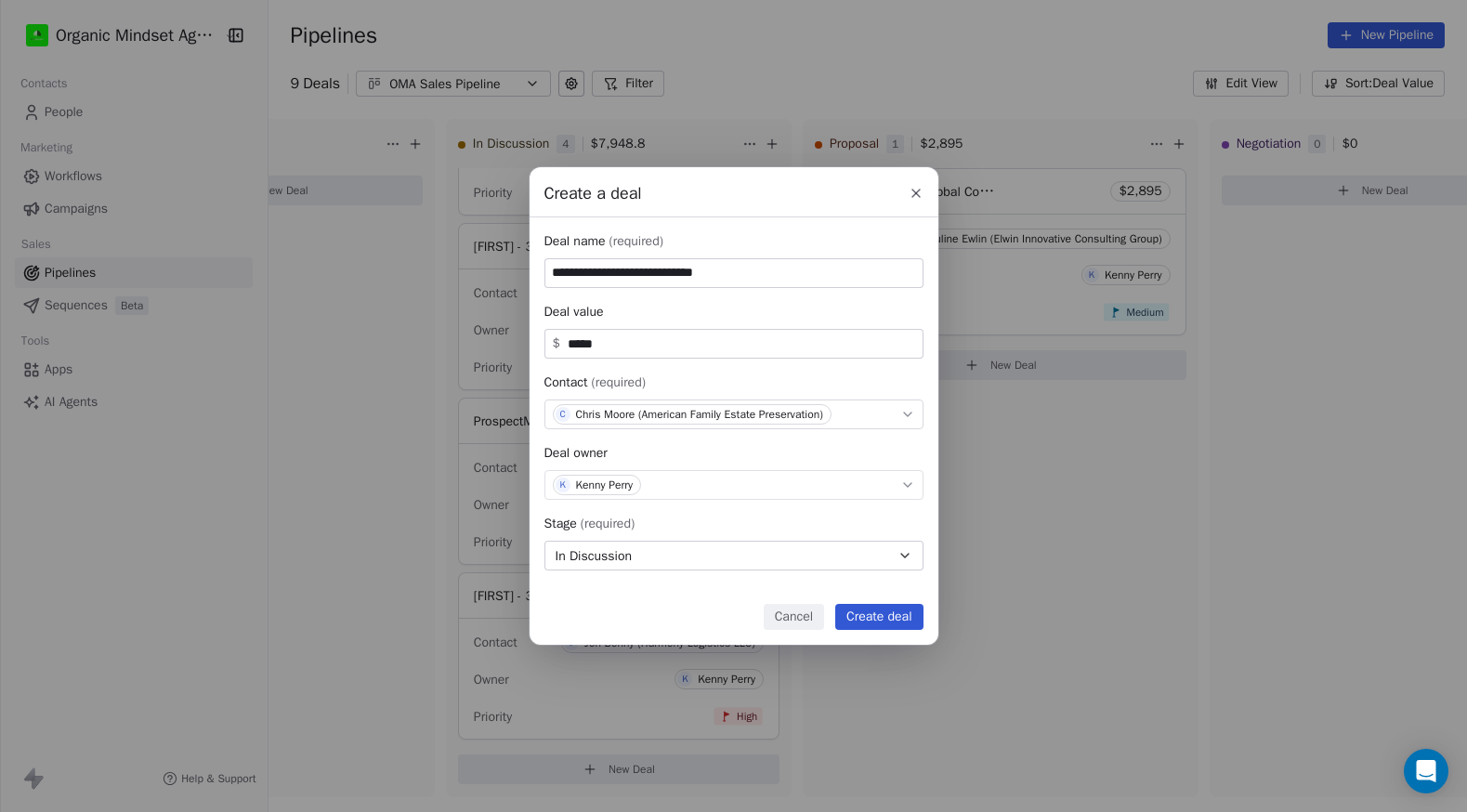click on "Create deal" at bounding box center [879, 617] 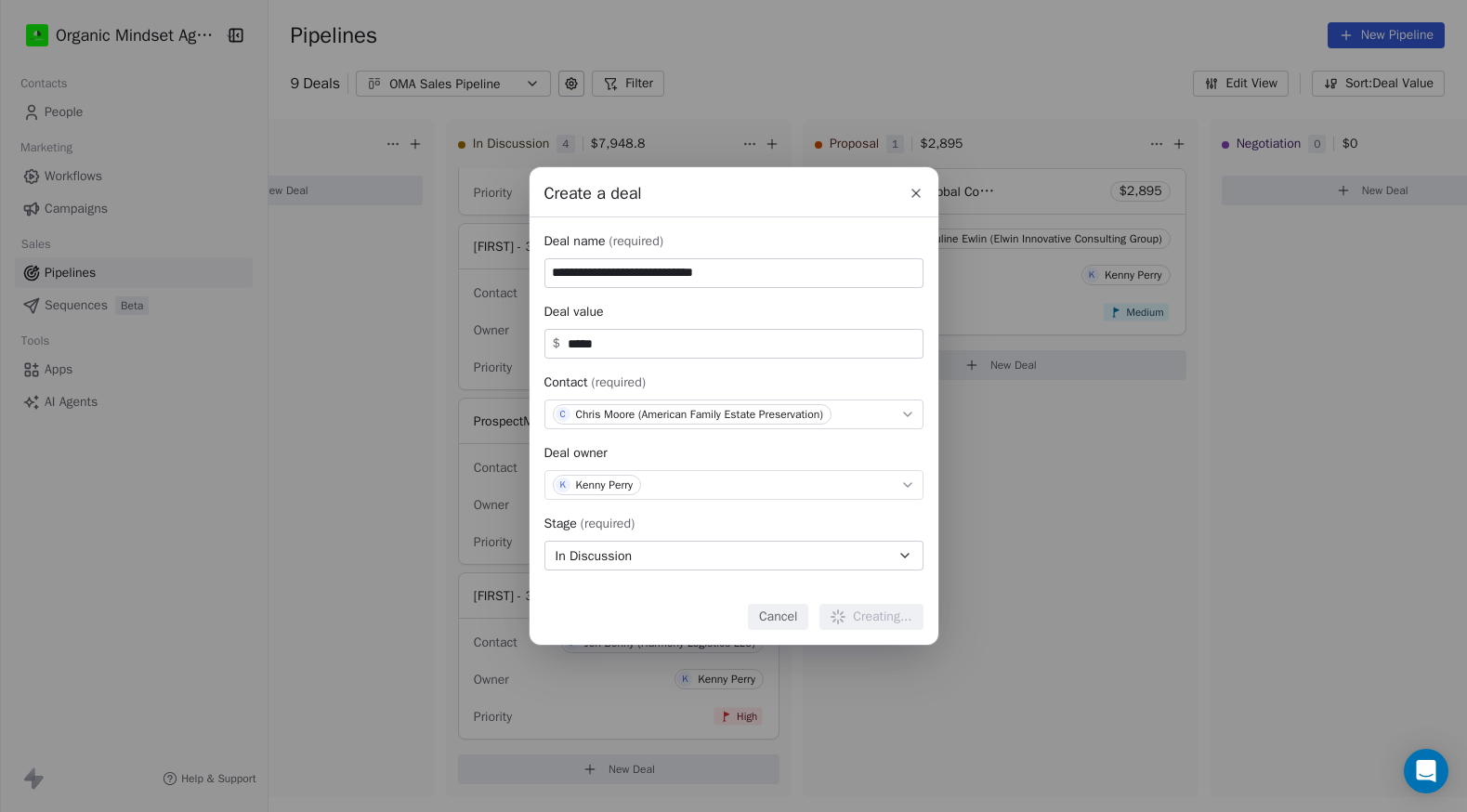 type 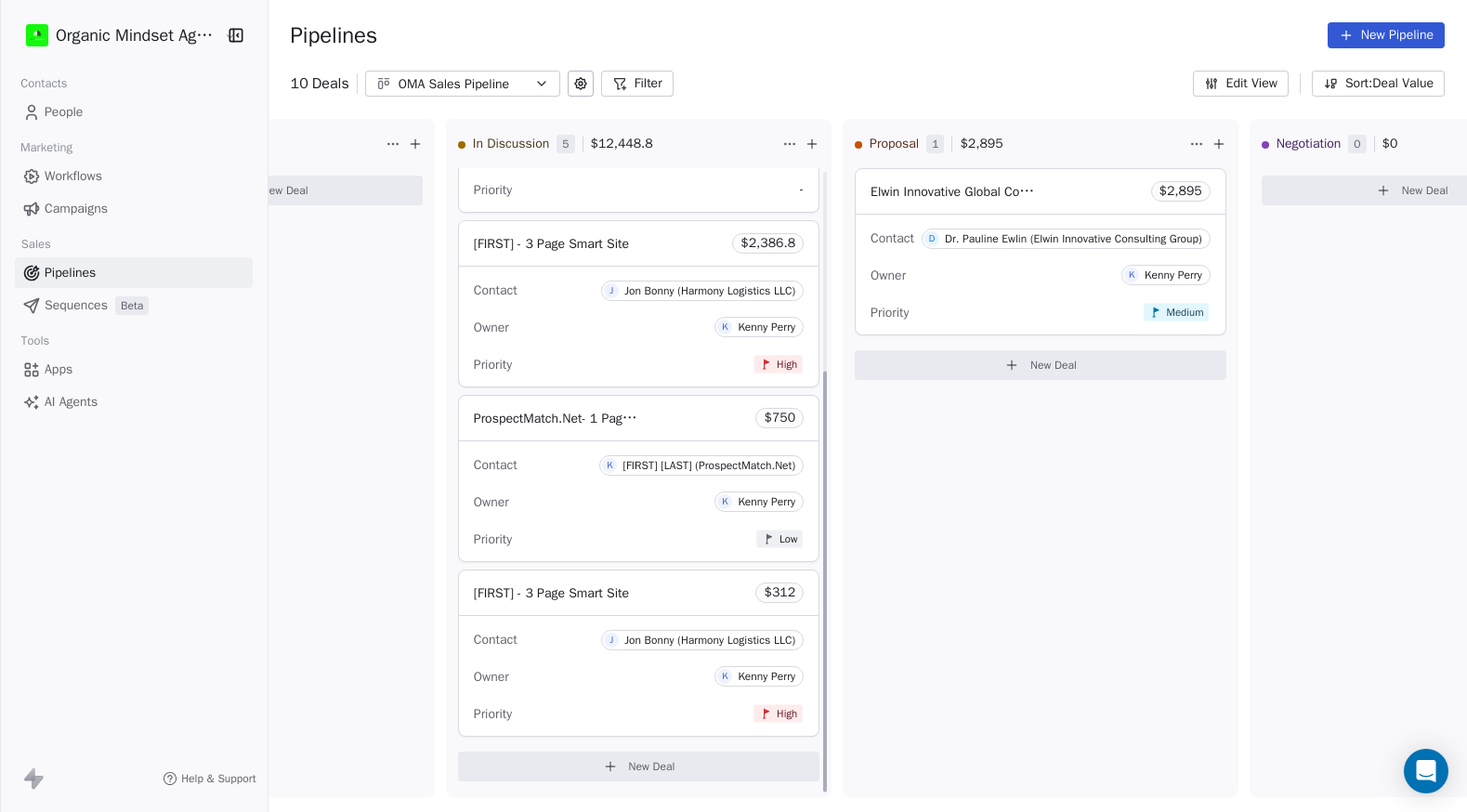 scroll, scrollTop: 297, scrollLeft: 0, axis: vertical 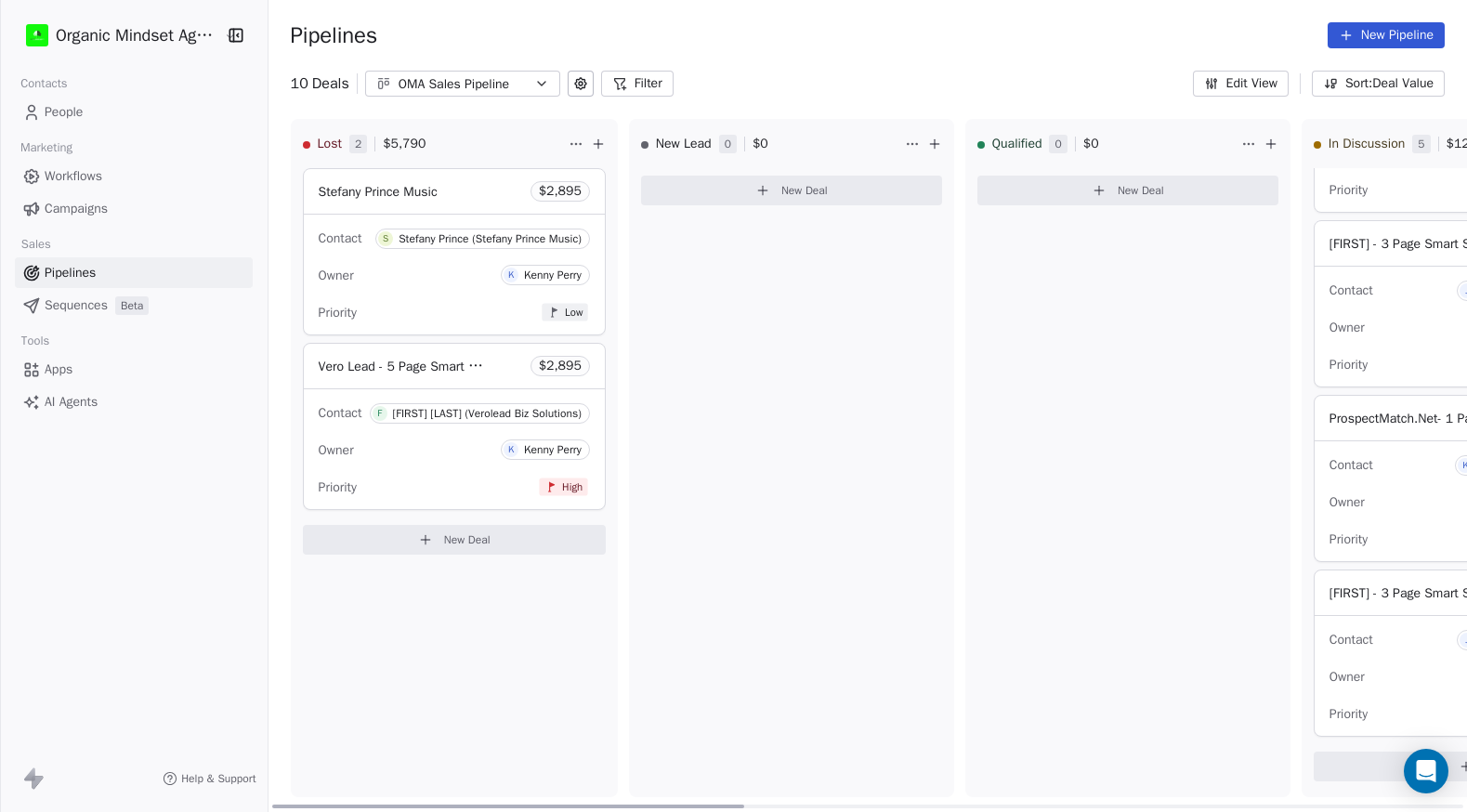 click on "New Lead 0 $ 0 New Deal" at bounding box center (792, 458) 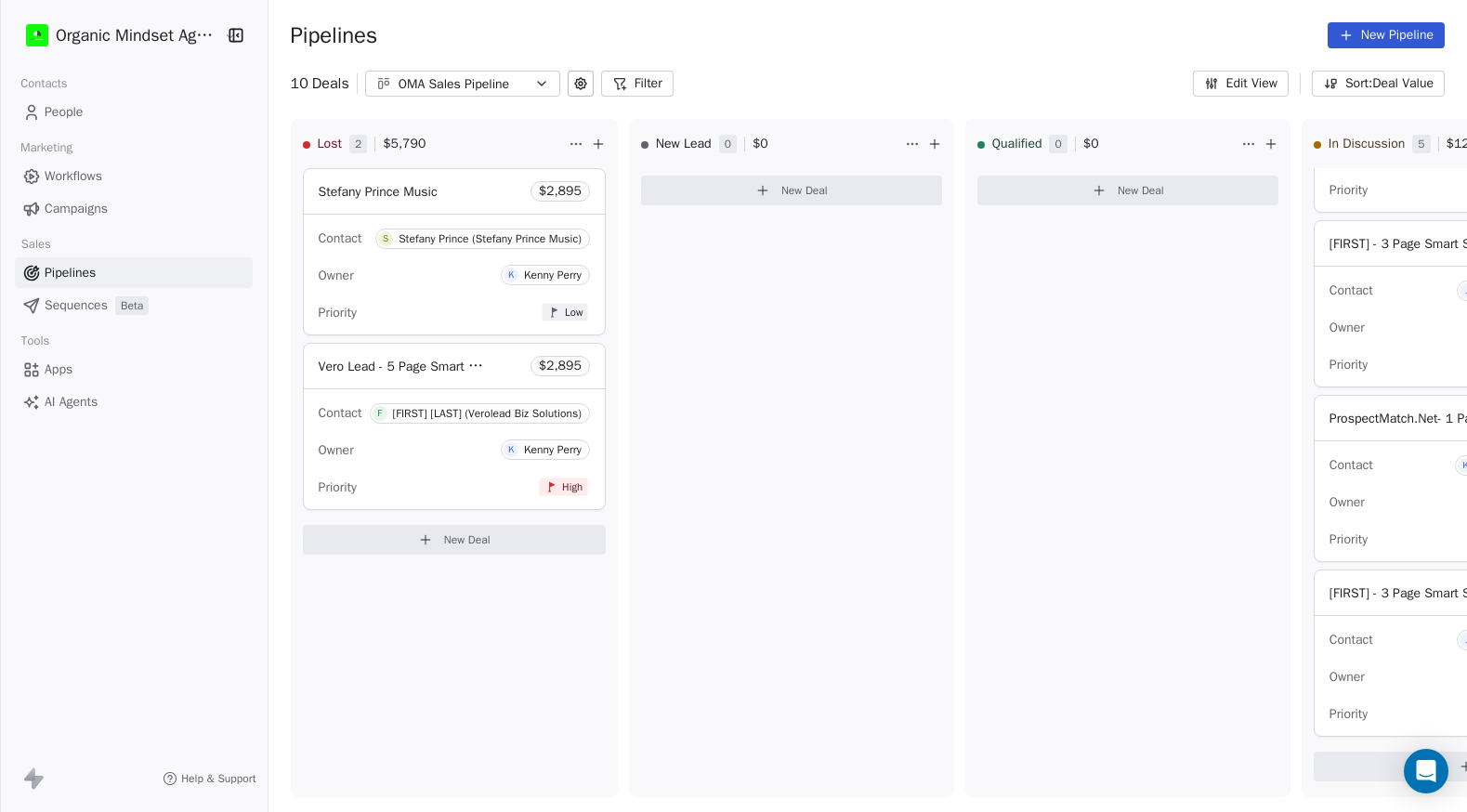 click on "Pipelines  New Pipeline" at bounding box center [868, 35] 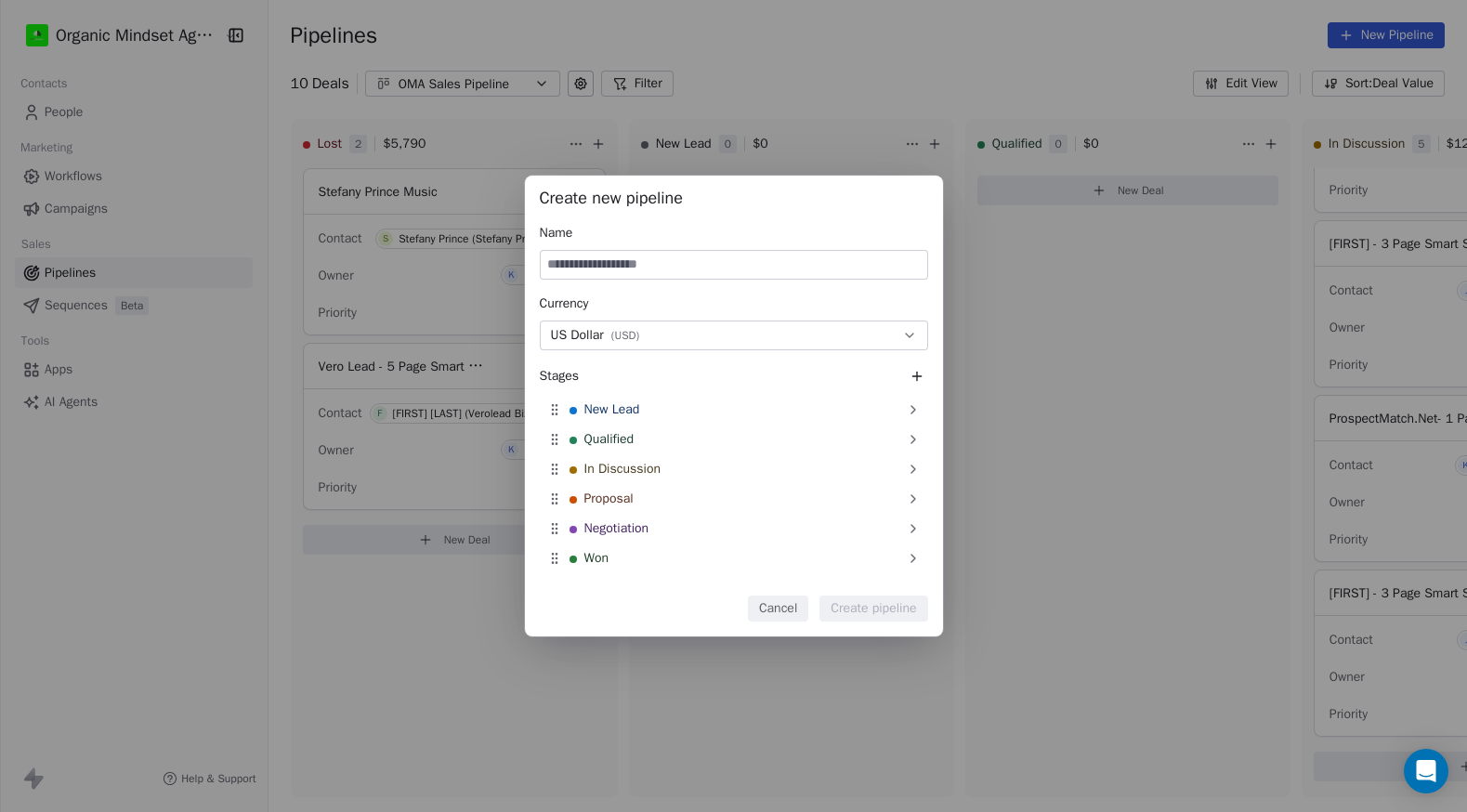click at bounding box center (734, 265) 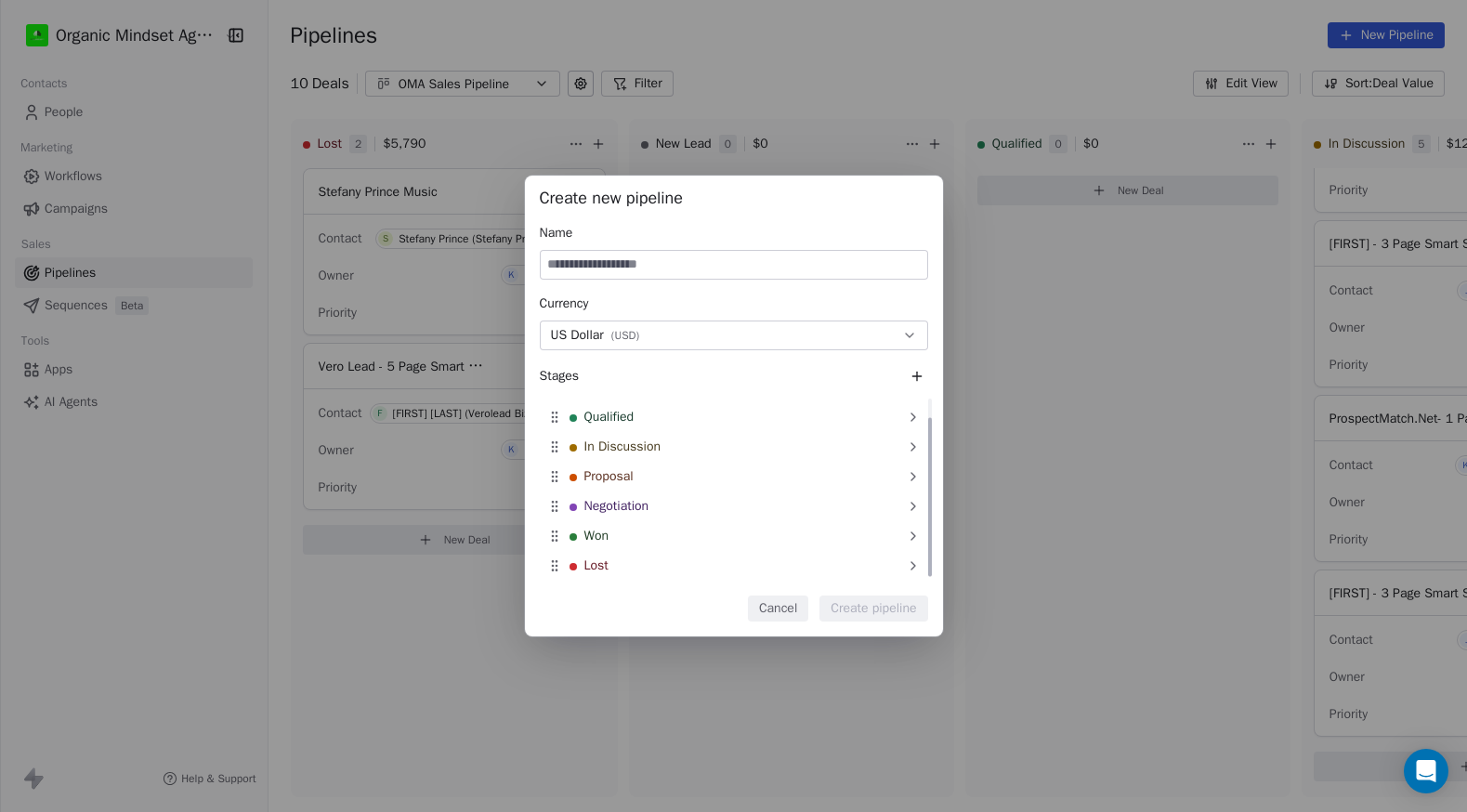 scroll, scrollTop: 22, scrollLeft: 0, axis: vertical 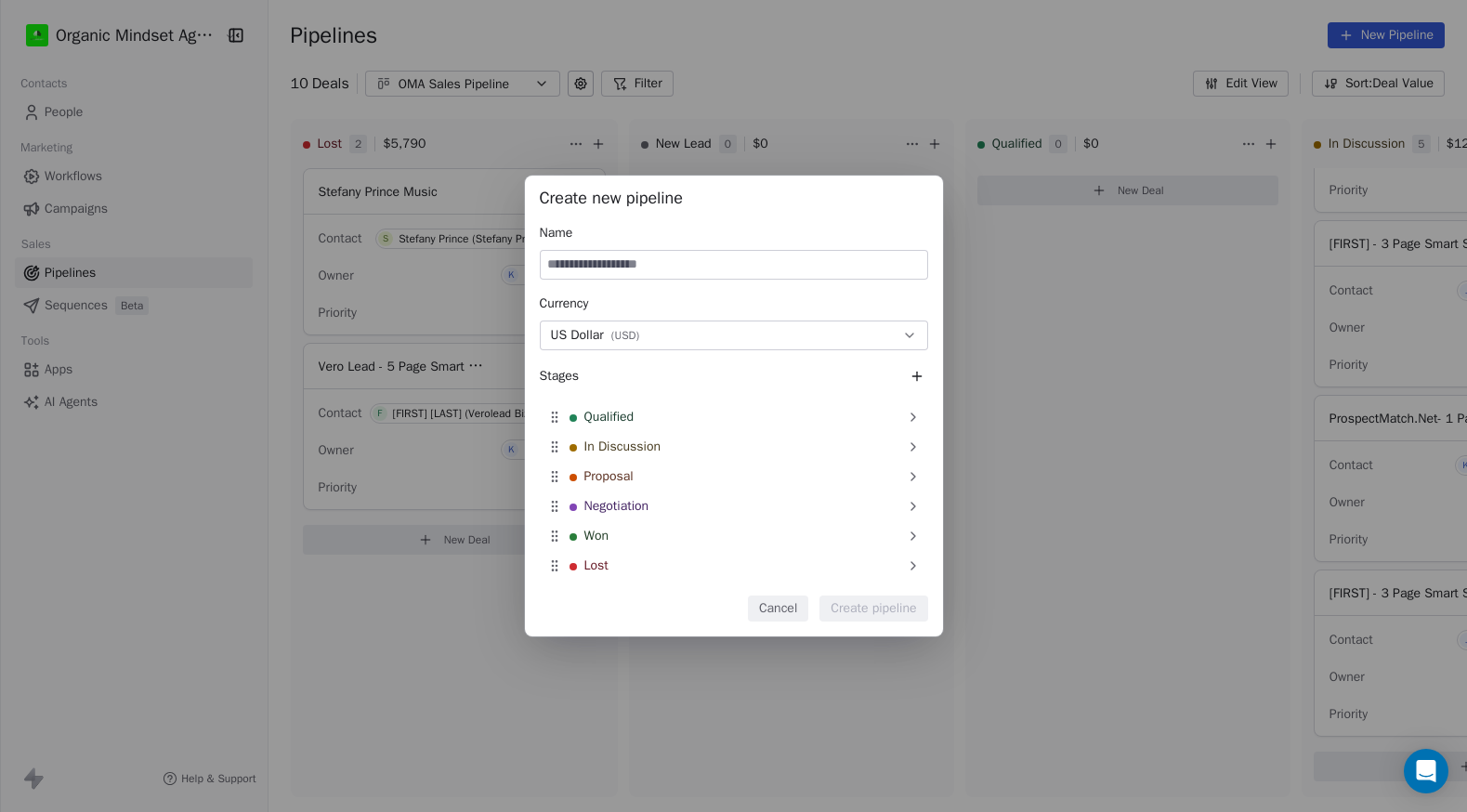 click on "Cancel" at bounding box center [778, 609] 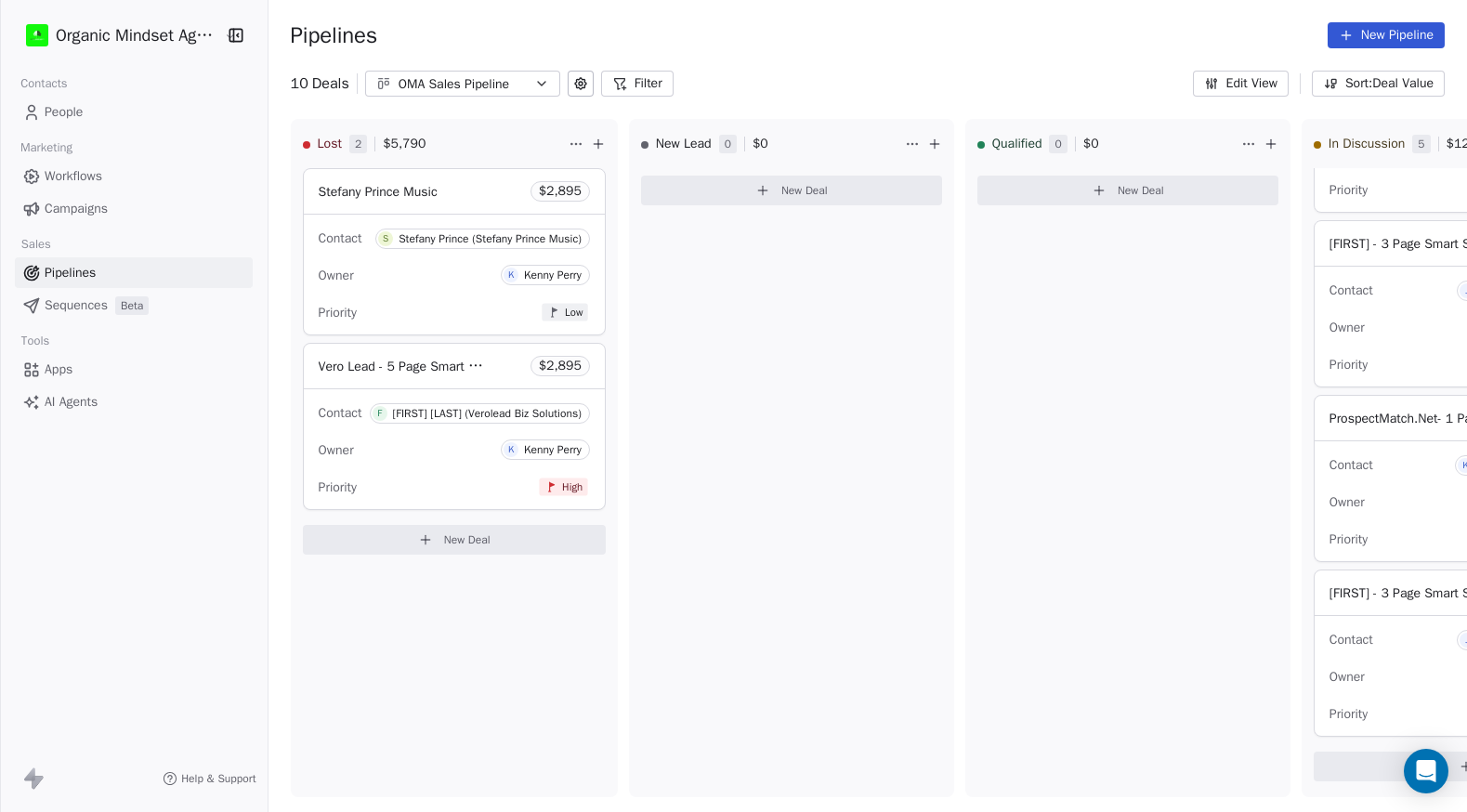 click on "People" at bounding box center (134, 111) 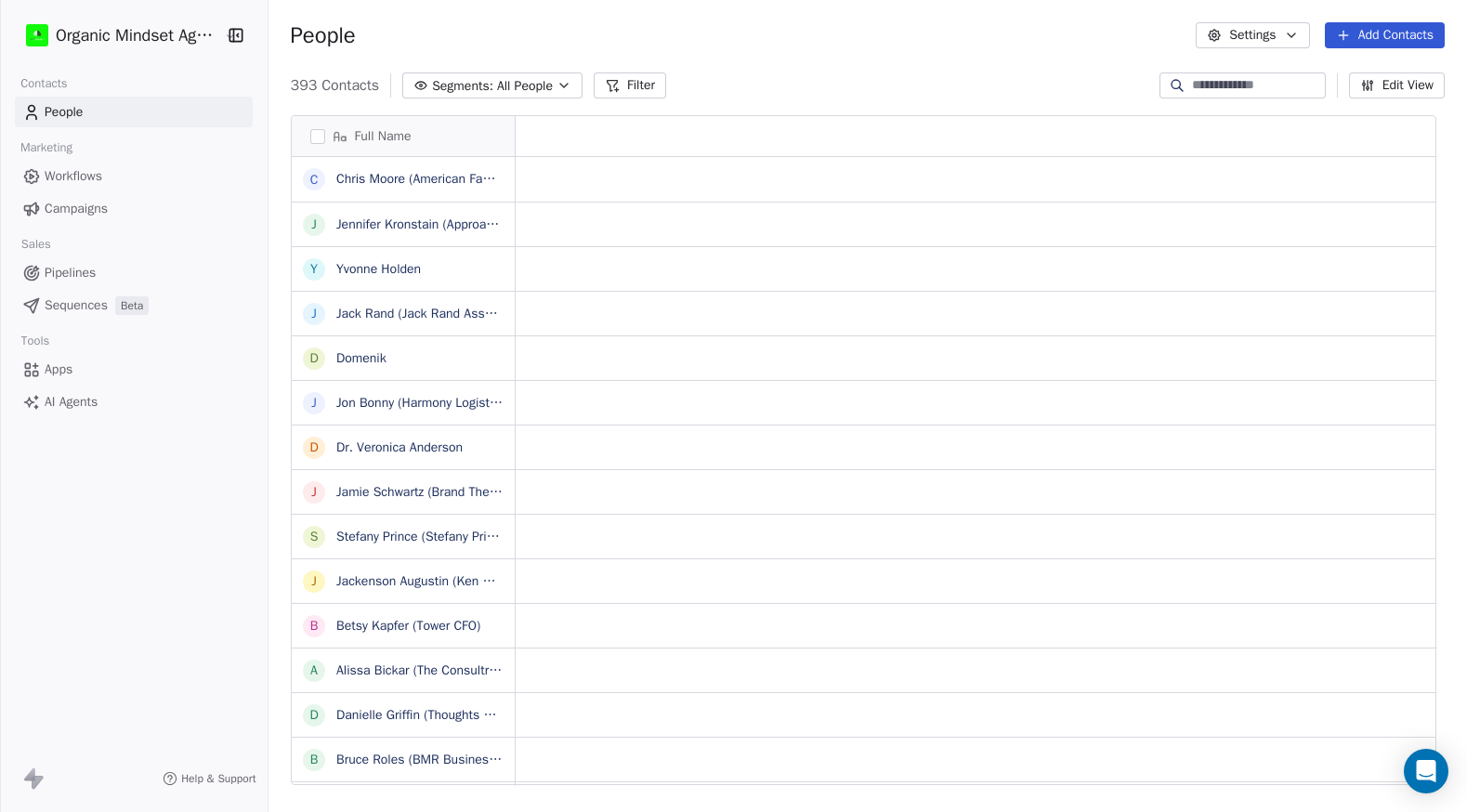 scroll, scrollTop: 1, scrollLeft: 1, axis: both 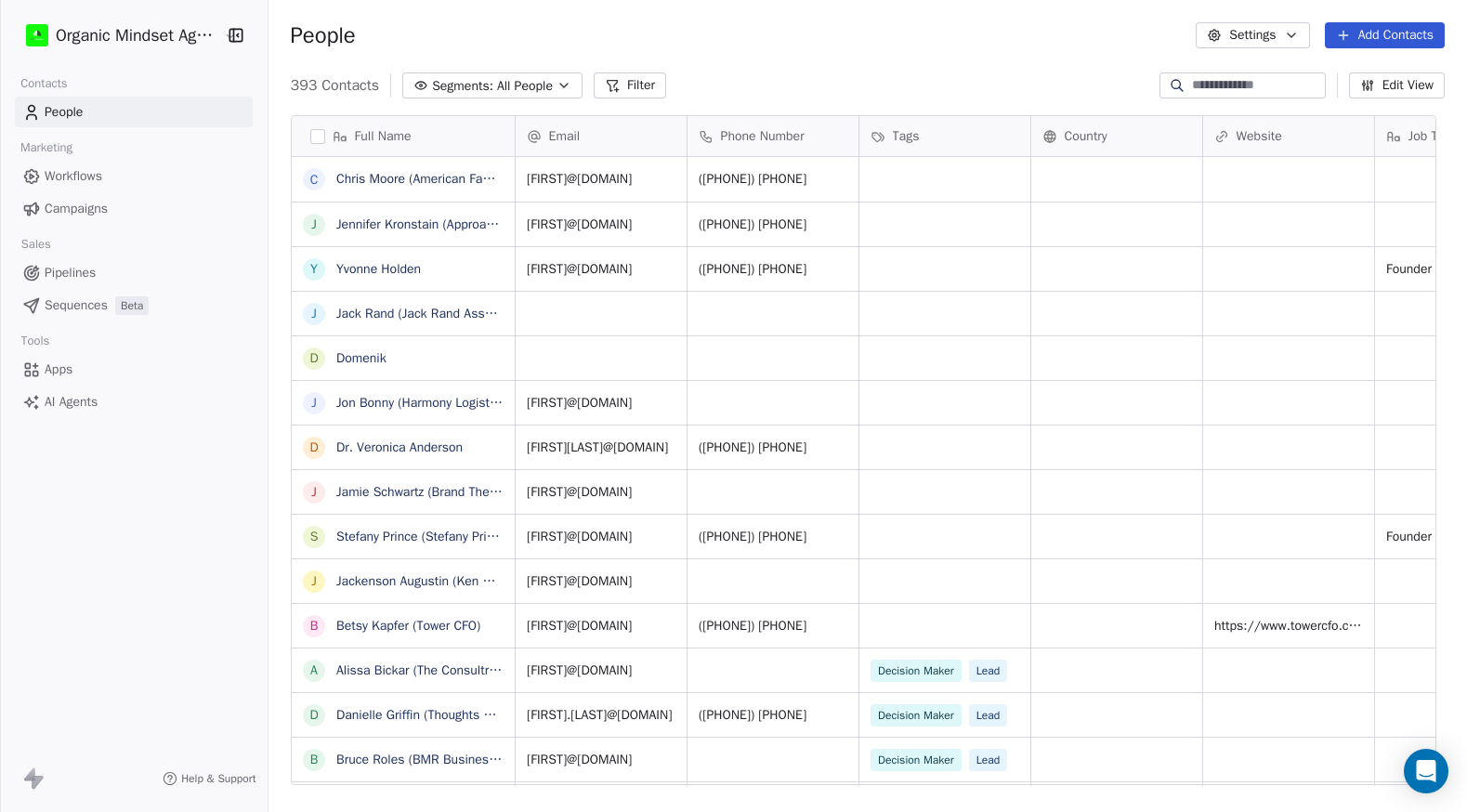 click on "Add Contacts" at bounding box center [1384, 35] 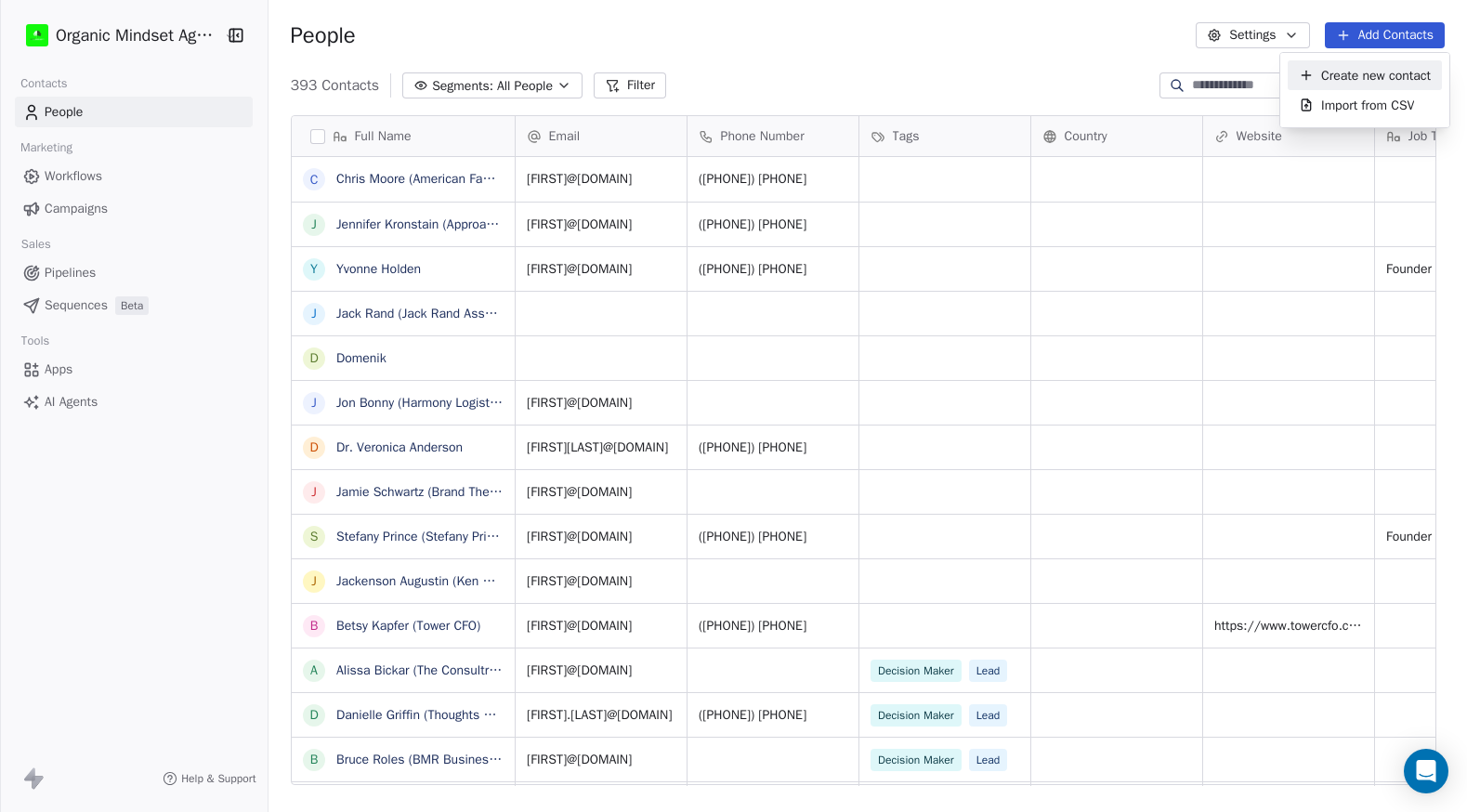 click on "Create new contact Import from CSV" at bounding box center [1365, 90] 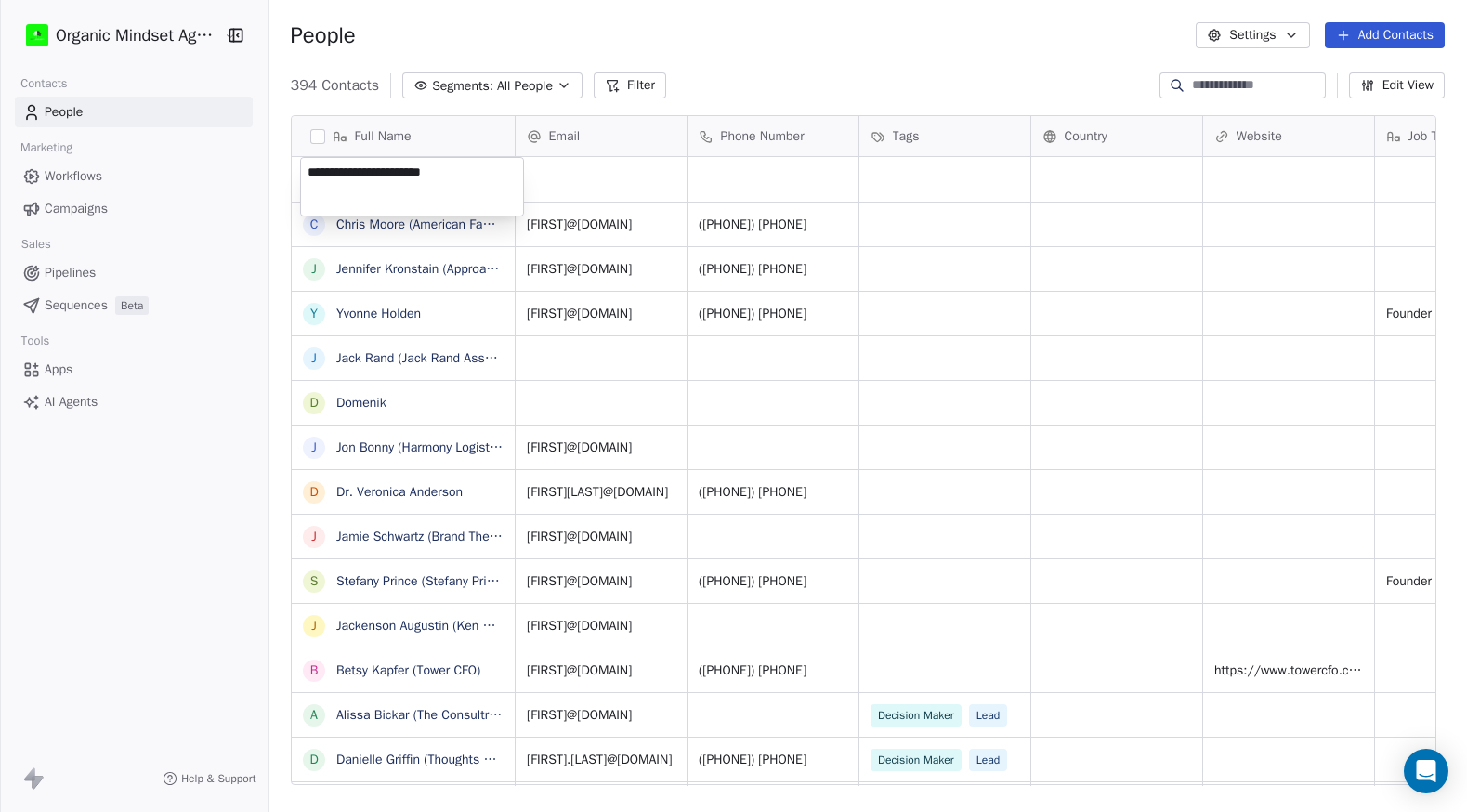 type on "**********" 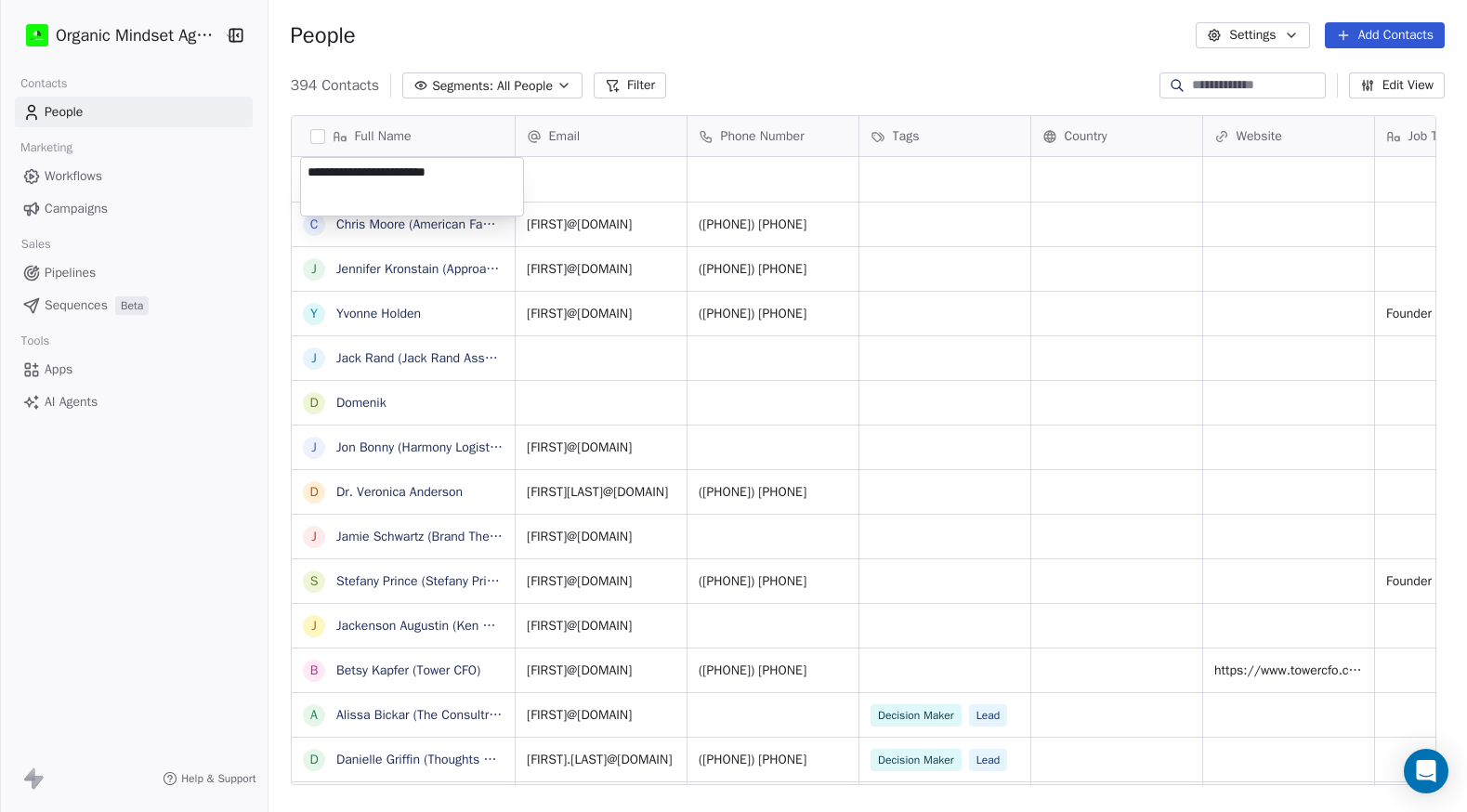 click on "Organic Mindset Agency Inc Contacts People Marketing Workflows Campaigns Sales Pipelines Sequences Beta Tools Apps AI Agents Help & Support People Settings Add Contacts 394 Contacts Segments: All People Filter Edit View Tag Add to Sequence Export Full Name C [FIRST] [LAST] (American Family Estate Preservation) J [FIRST] [LAST] (Approach Advisors) Y [FIRST] [LAST] J [FIRST] [LAST] (Jack Rand Associates) D [FIRST] J [FIRST] [LAST] (Harmony Logistics LLC) D Dr. [FIRST] [LAST] J [FIRST] [LAST] (Brand Therapy) S [FIRST] [LAST] (Stefany Prince Music) J [FIRST] [LAST] (Ken Cleaning Services LLC0 B [FIRST] [LAST] (Tower CFO) A [FIRST] [LAST] (The Consultress) D [FIRST] [LAST] (Thoughts Brewing) B [FIRST] [LAST] (BMR Business Optimization) S [FIRST] [LAST] (Outside GC) R [FIRST] [LAST] (Modern CFO Services) N [FIRST] [LAST] (Nicole Borghi Digital Productions) F [FIRST] [LAST] (Virtual Gatekeepers) P [FIRST] [LAST] (The Connector Community) N [FIRST] R [FIRST] [LAST] (R&C Financial) C [FIRST] [LAST] (Simplied CEOs) L C S J D" at bounding box center (733, 406) 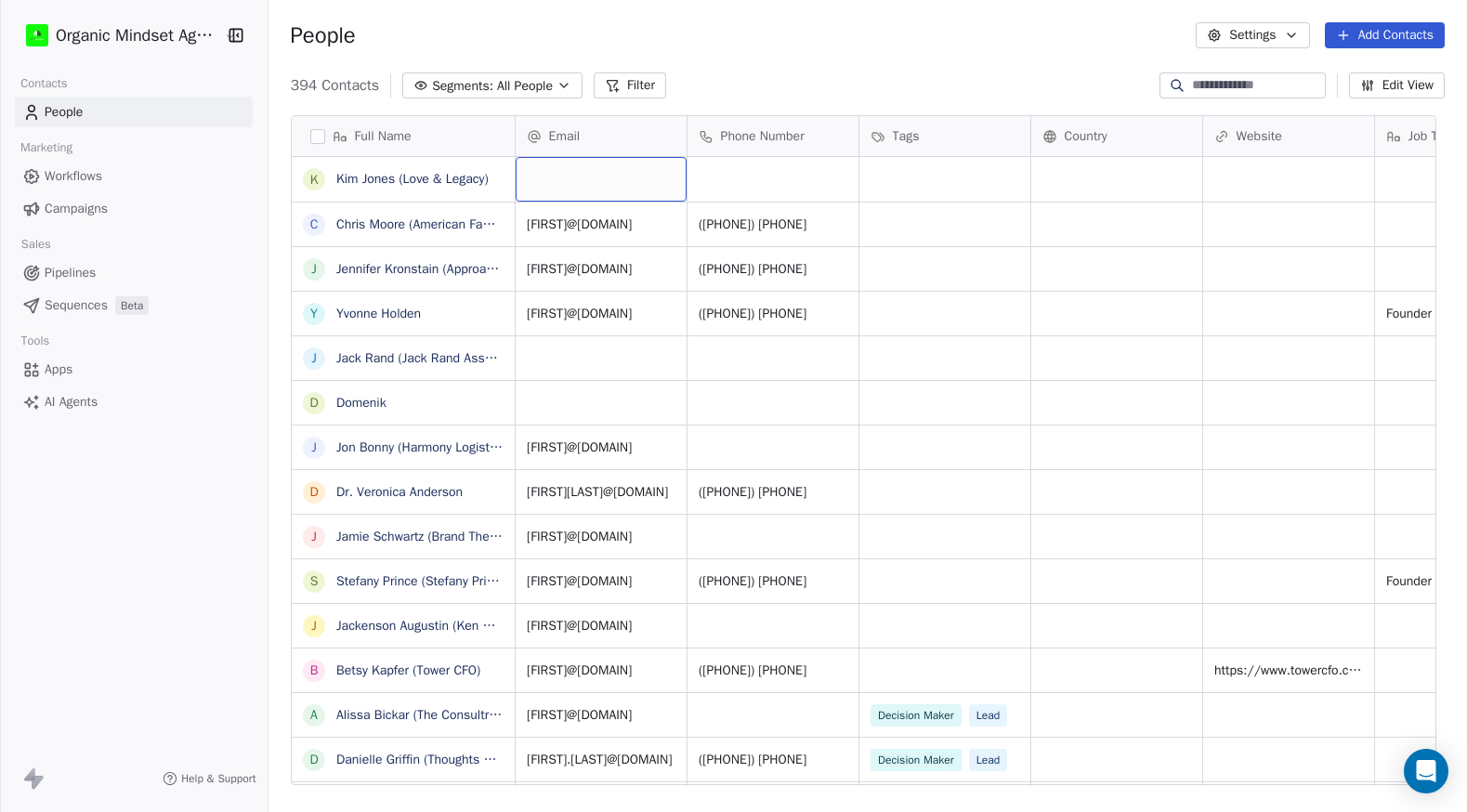 click at bounding box center (601, 179) 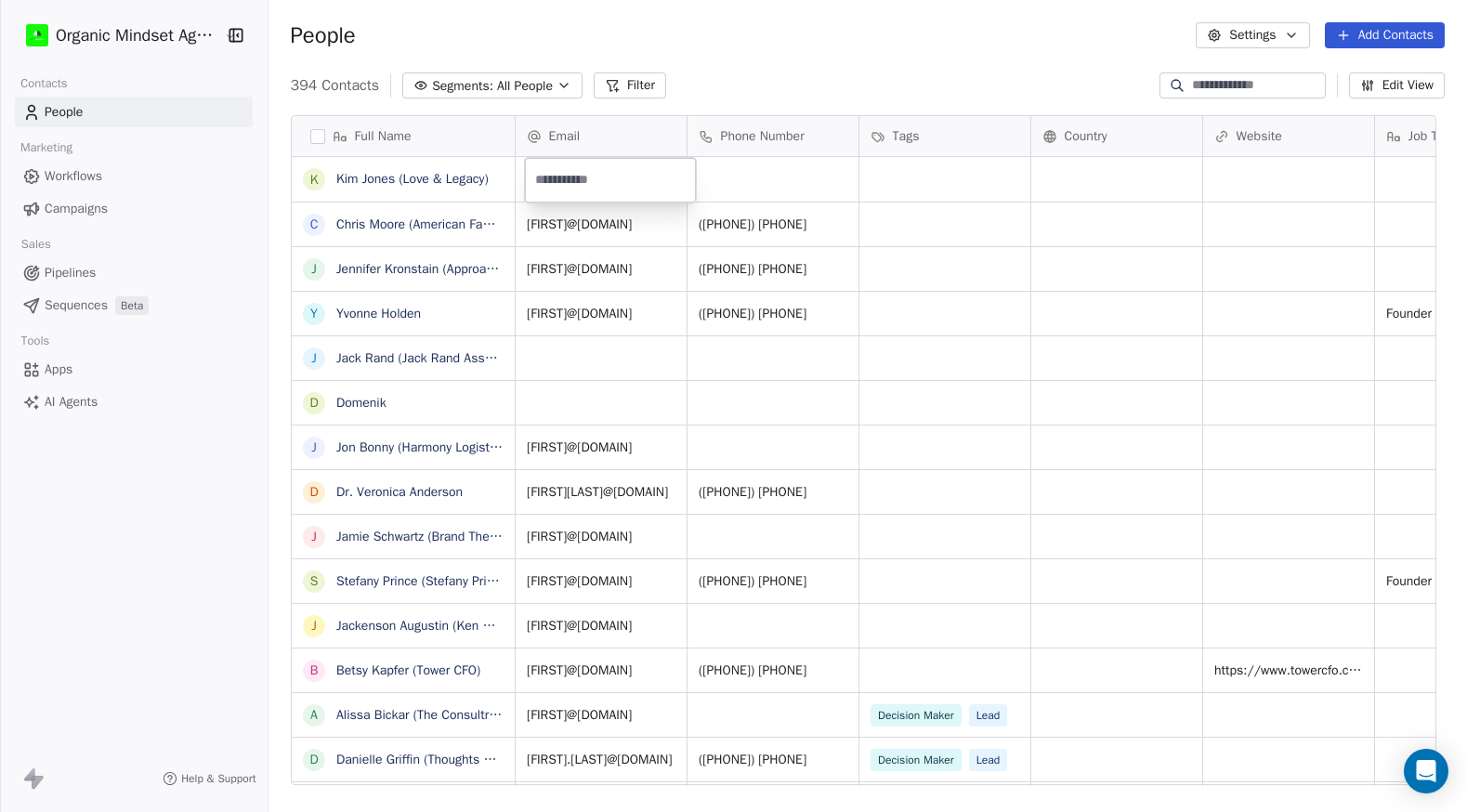 click at bounding box center (610, 180) 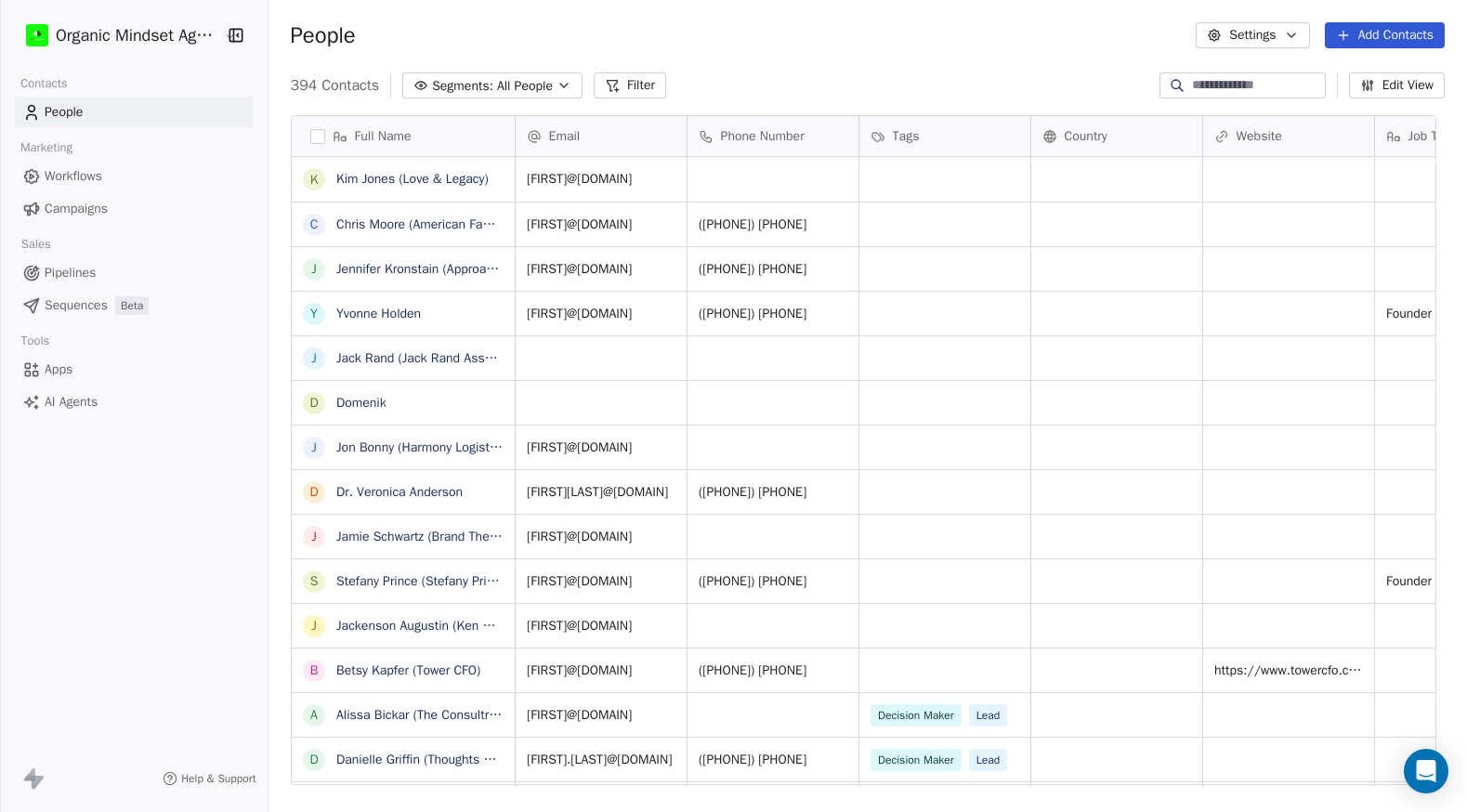 drag, startPoint x: 847, startPoint y: 190, endPoint x: 844, endPoint y: 181, distance: 9.486833 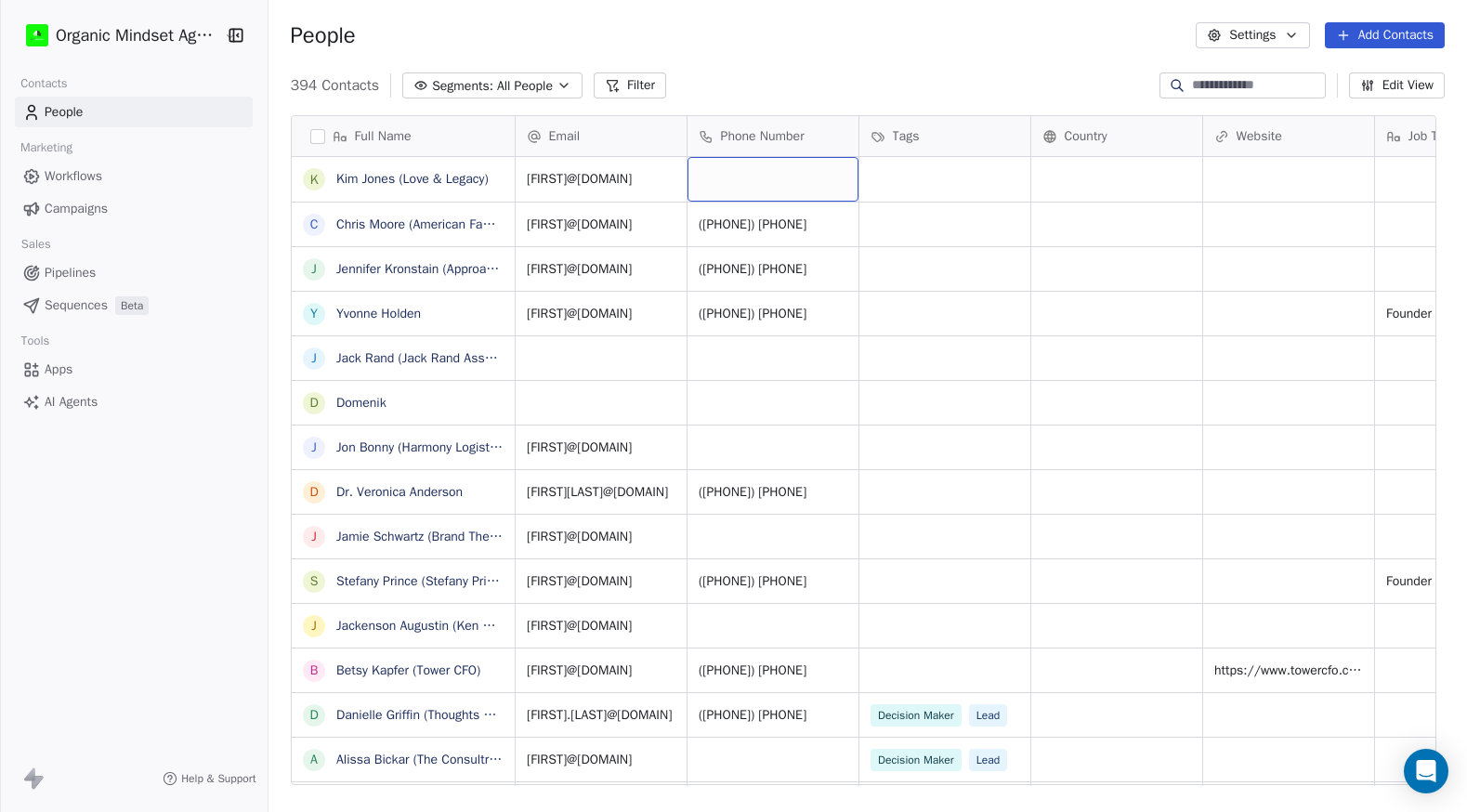 click at bounding box center [773, 179] 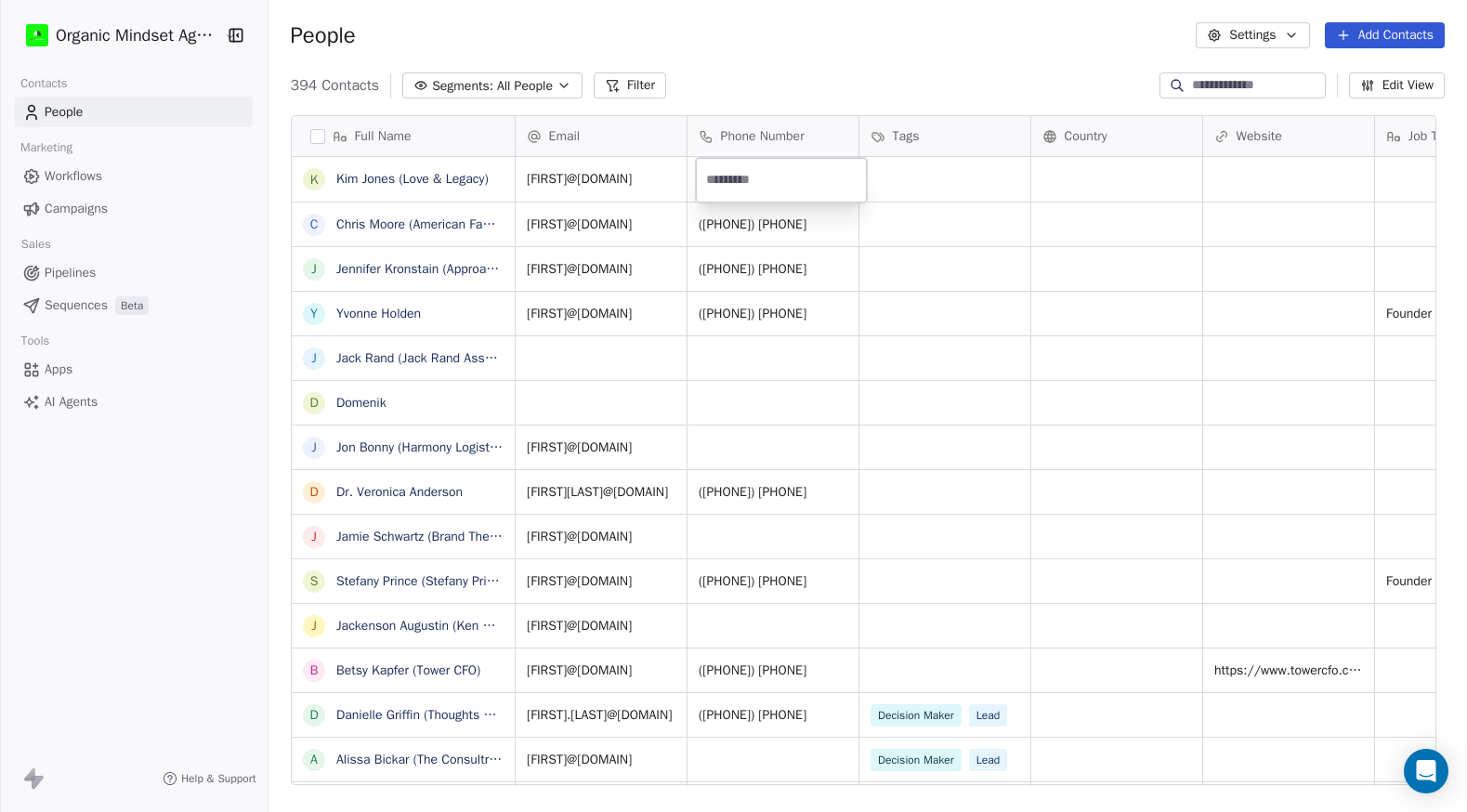 click at bounding box center (781, 180) 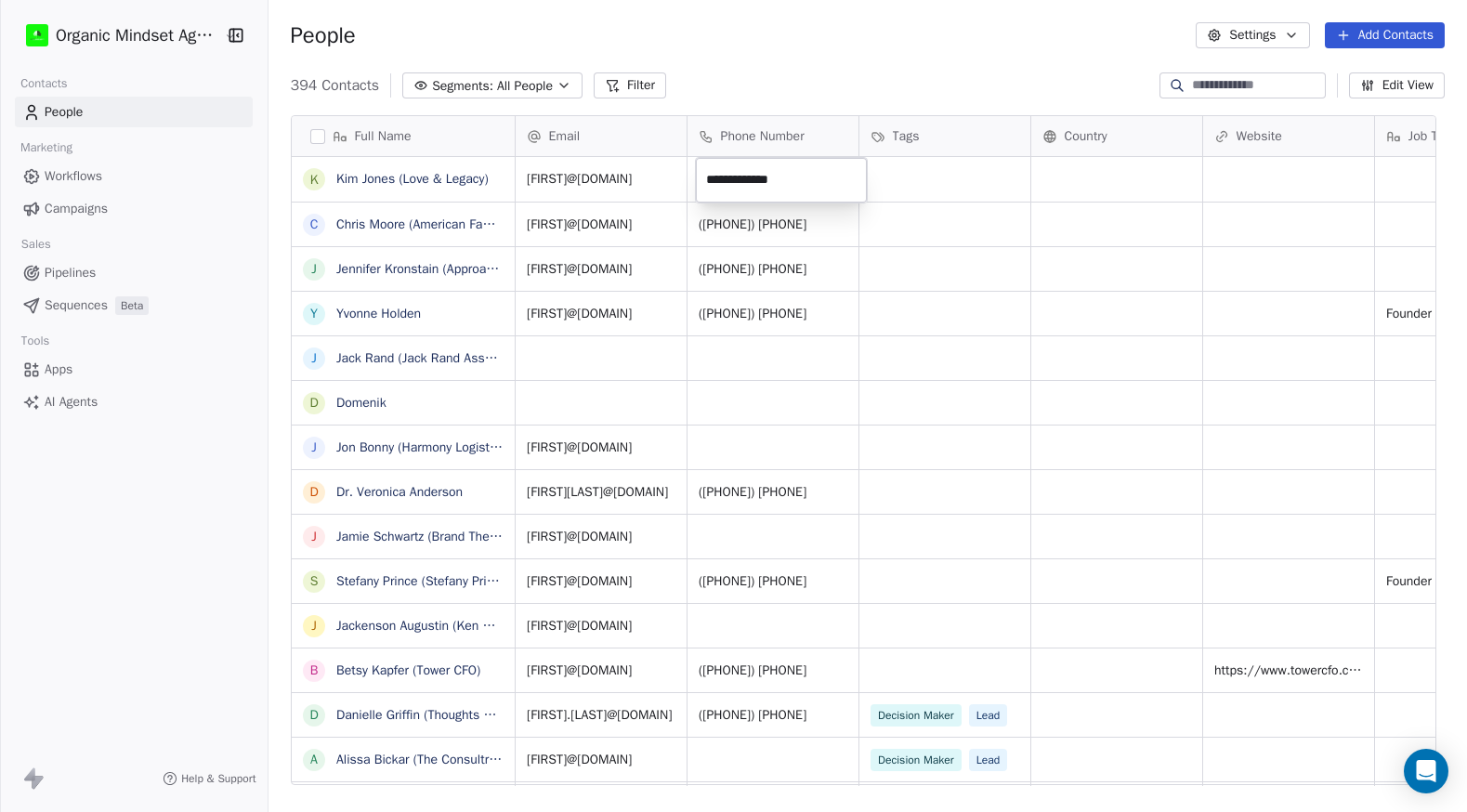 type on "**********" 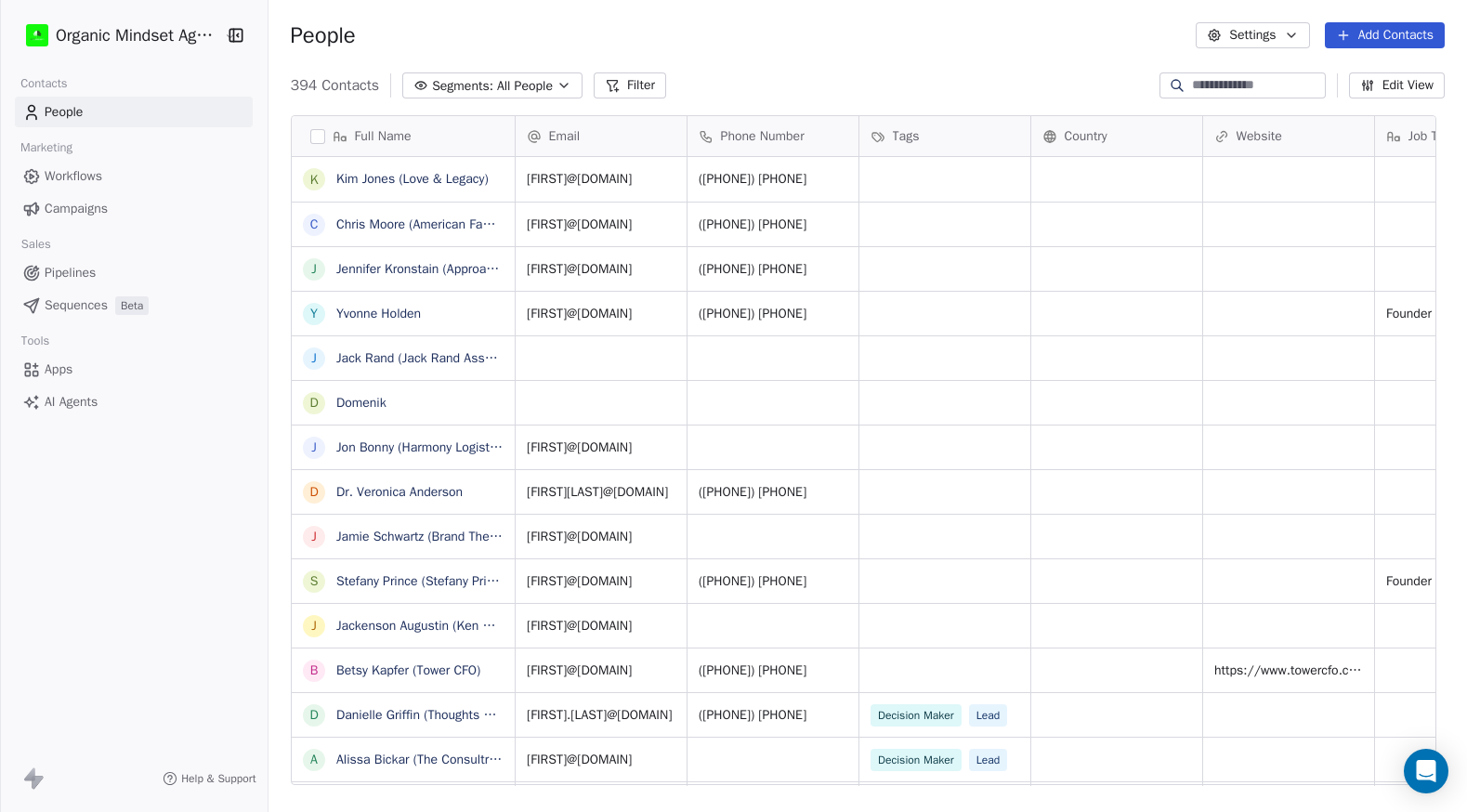 click on "Organic Mindset Agency Inc Contacts People Marketing Workflows Campaigns Sales Pipelines Sequences Beta Tools Apps AI Agents Help & Support People Settings Add Contacts 394 Contacts Segments: All People Filter Edit View Tag Add to Sequence Export Full Name K [FIRST] [LAST] (Love & Legacy) C [FIRST] [LAST] (American Family Estate Preservation) J [FIRST] [LAST] (Approach Advisors) Y [FIRST] [LAST] J [FIRST] [LAST] (Jack Rand Associates) D [FIRST] J [FIRST] [LAST] (Harmony Logistics LLC) D Dr. [FIRST] [LAST] J [FIRST] [LAST] (Brand Therapy) S [FIRST] [LAST] (Stefany Prince Music) J [FIRST] [LAST] (Ken Cleaning Services LLC0 B [FIRST] [LAST] (Tower CFO) D [FIRST] [LAST] (Thoughts Brewing) A [FIRST] [LAST] (The Consultress) B [FIRST] [LAST] (BMR Business Optimization) S [FIRST] [LAST] (Outside GC) R [FIRST] [LAST] (Modern CFO Services) N [FIRST] [LAST] (Nicole Borghi Digital Productions) F [FIRST] [LAST] (Virtual Gatekeepers) P [FIRST] [LAST] (The Connector Community) N [FIRST] R [FIRST] [LAST] (R&C Financial) C [FIRST] [LAST] (Simplied CEOs) L C S J D M" at bounding box center [733, 406] 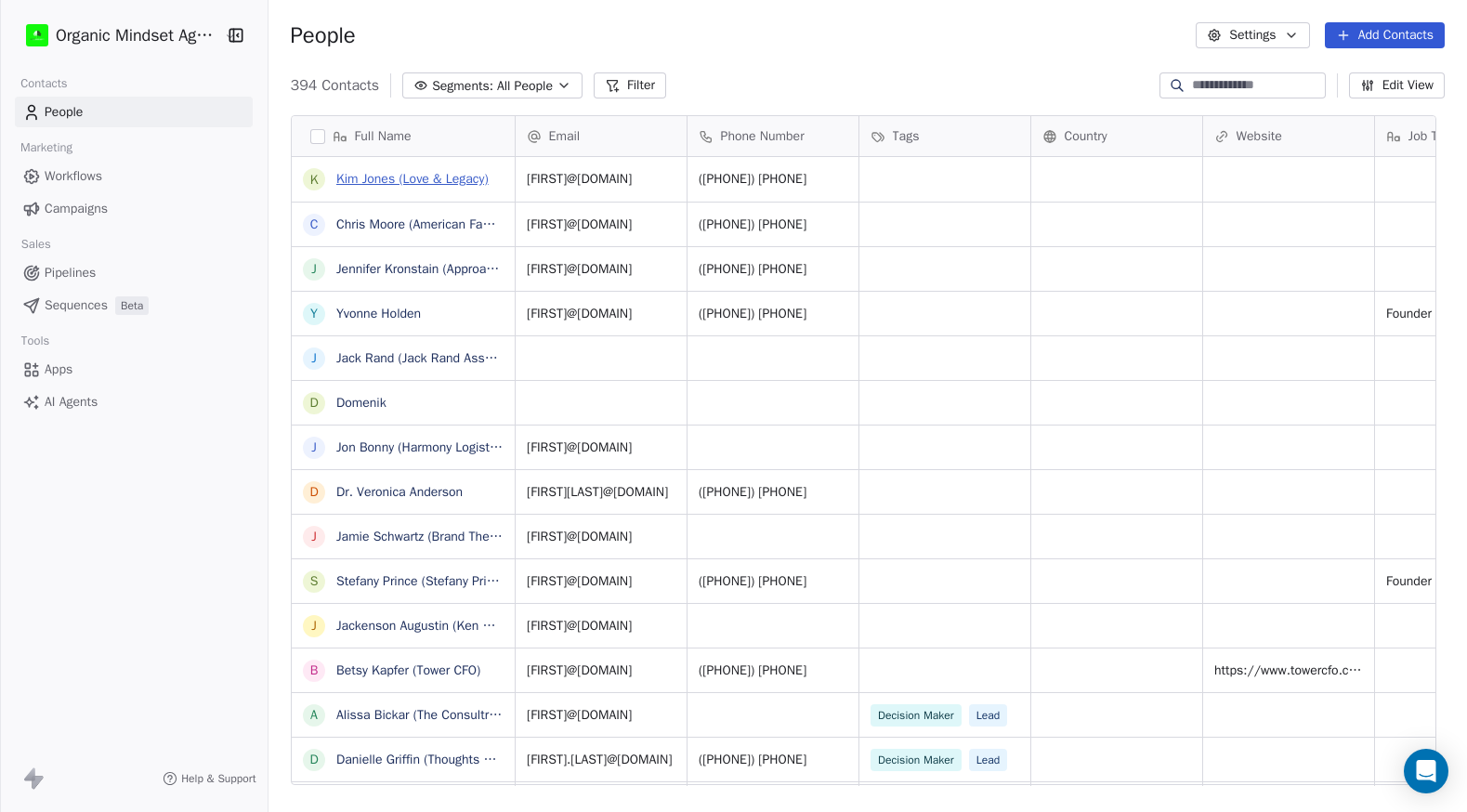click on "Kim Jones (Love & Legacy)" at bounding box center (413, 178) 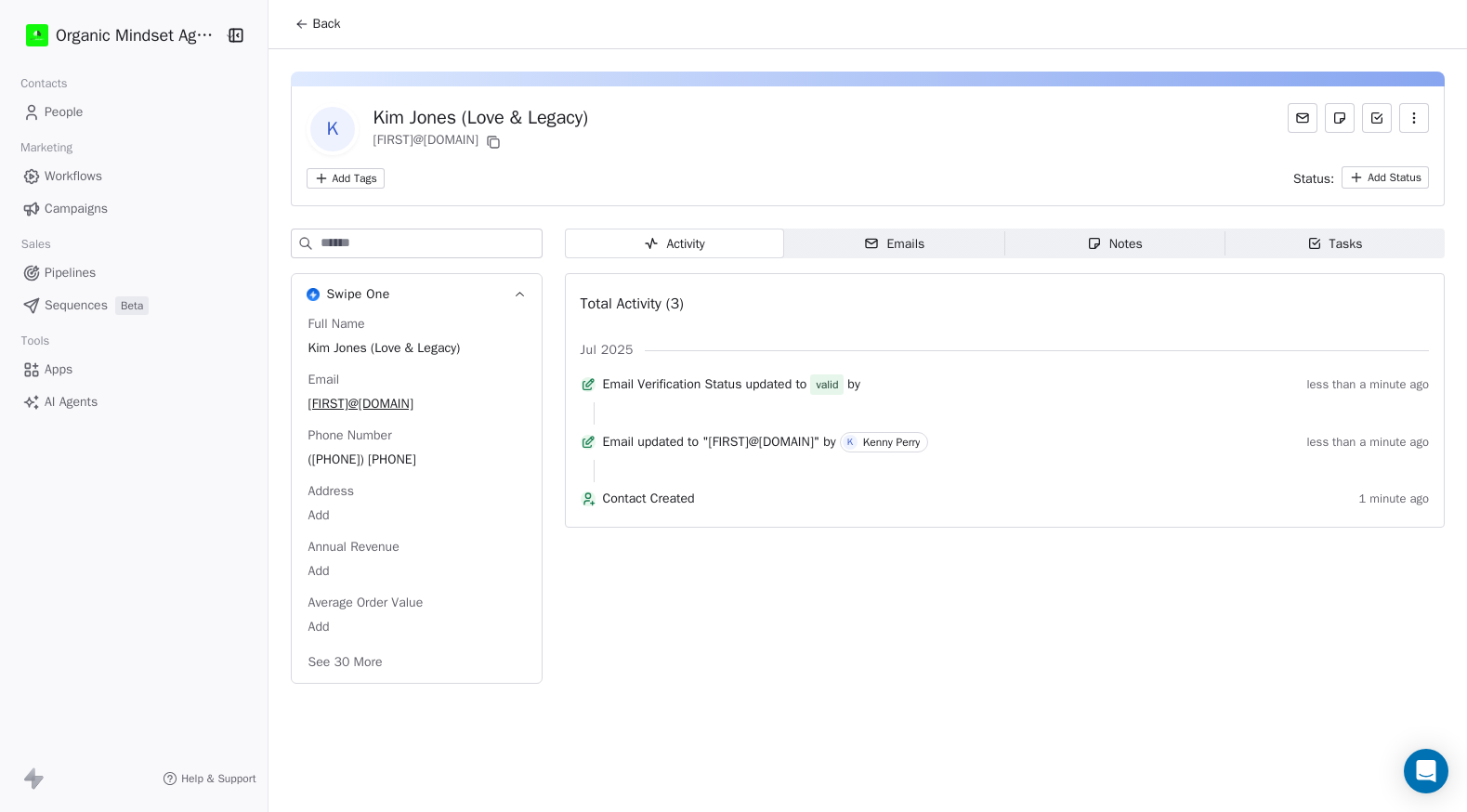 click on "Notes   Notes" at bounding box center (1114, 243) 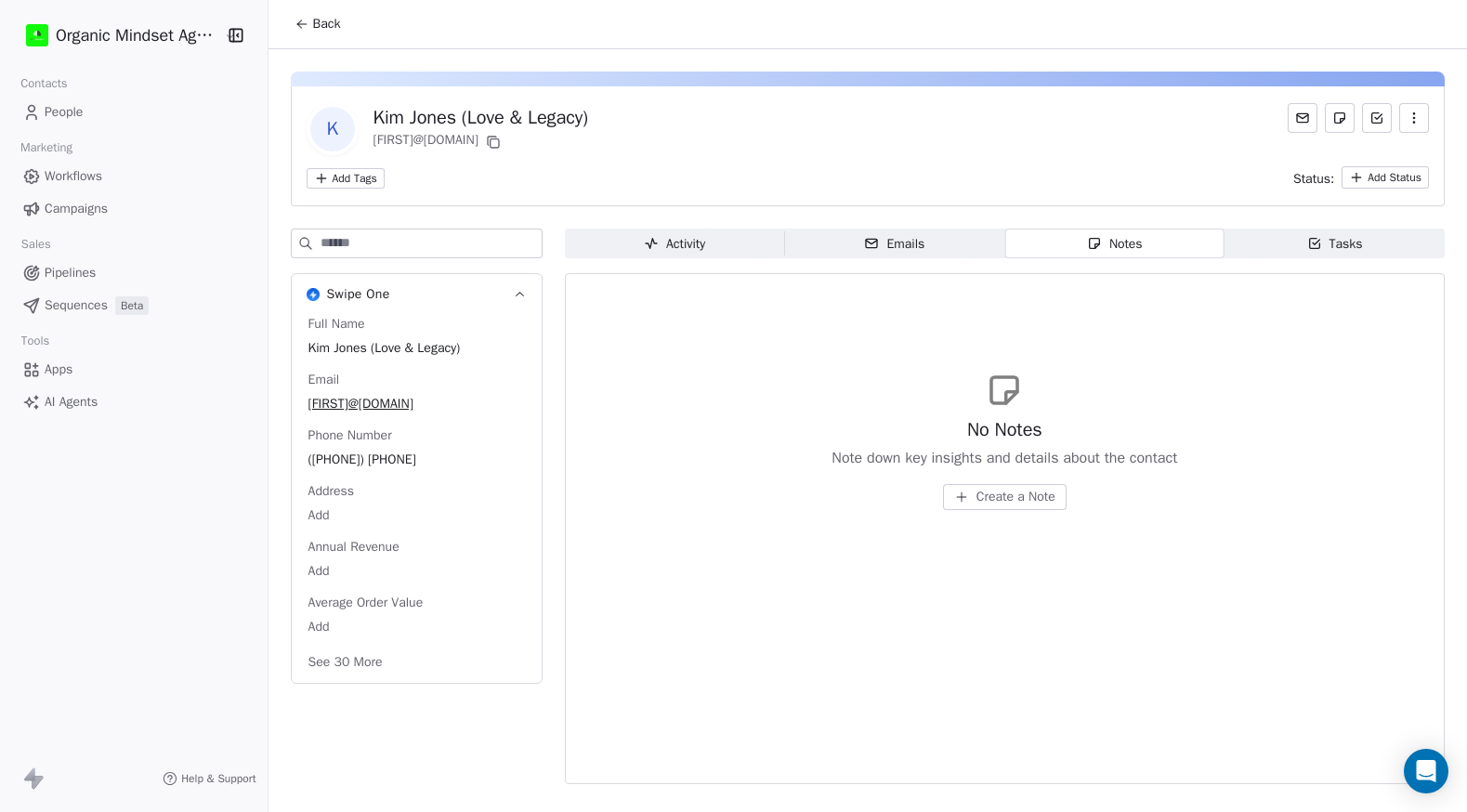 click on "Create a Note" at bounding box center [1015, 497] 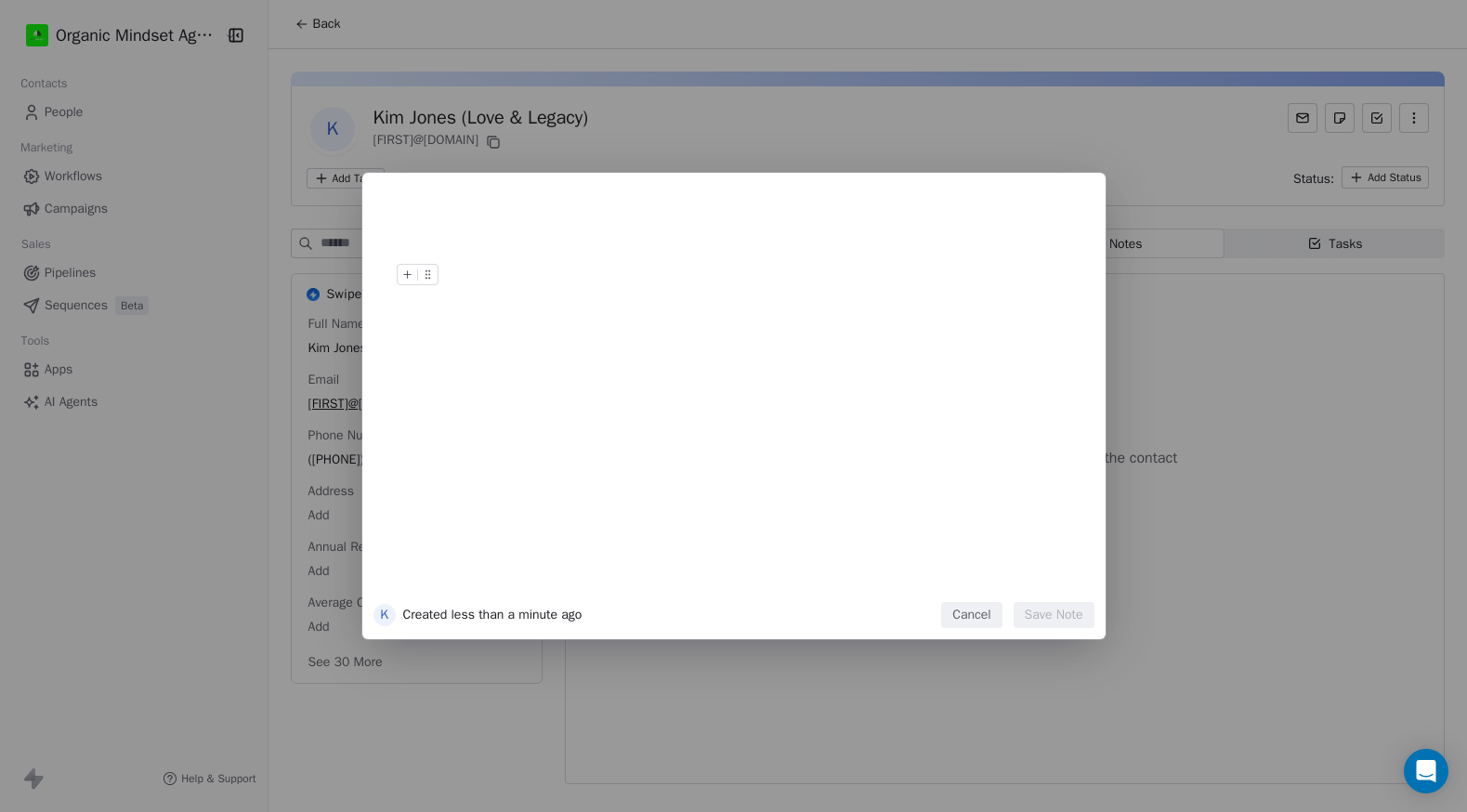 click at bounding box center (762, 275) 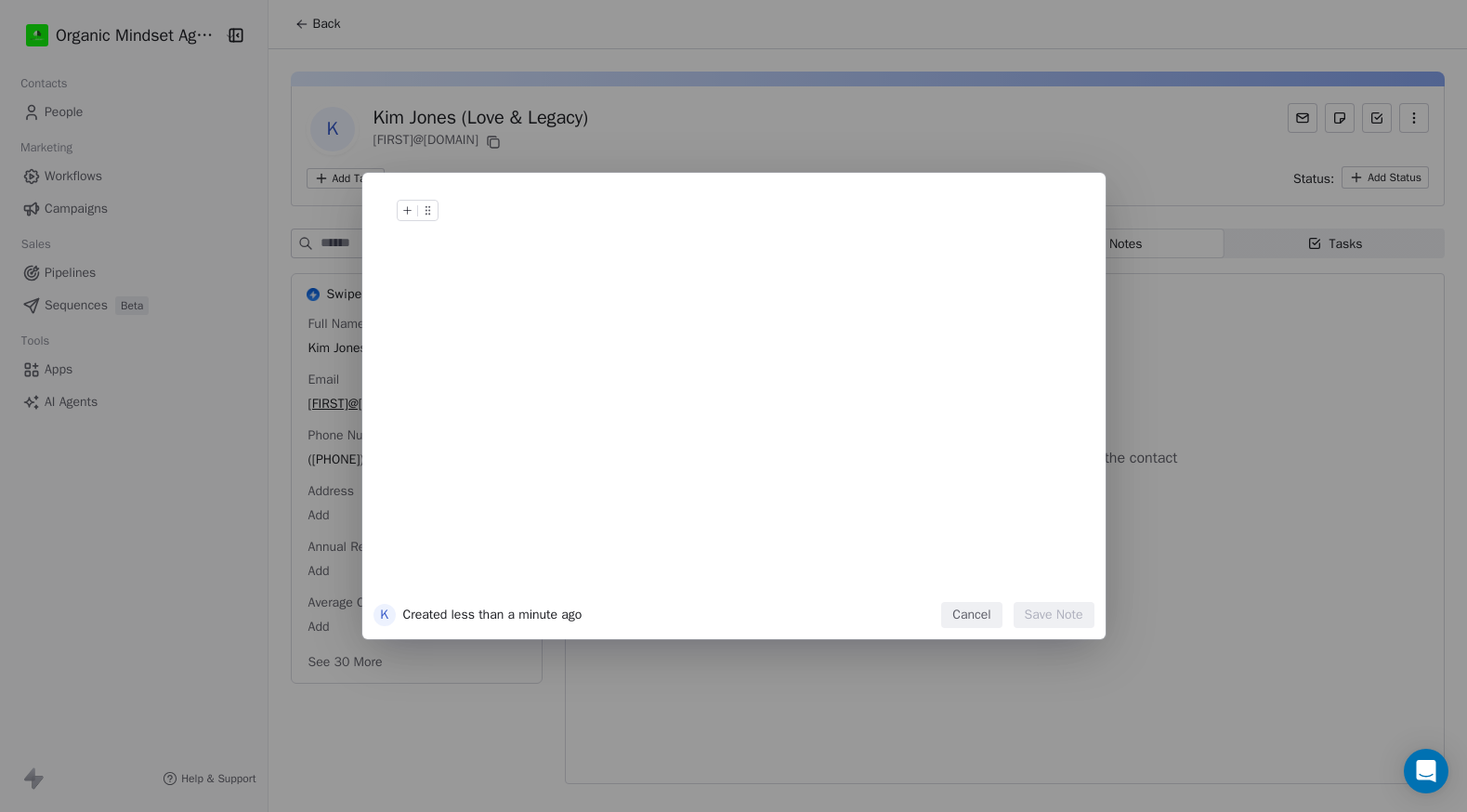 click at bounding box center (762, 229) 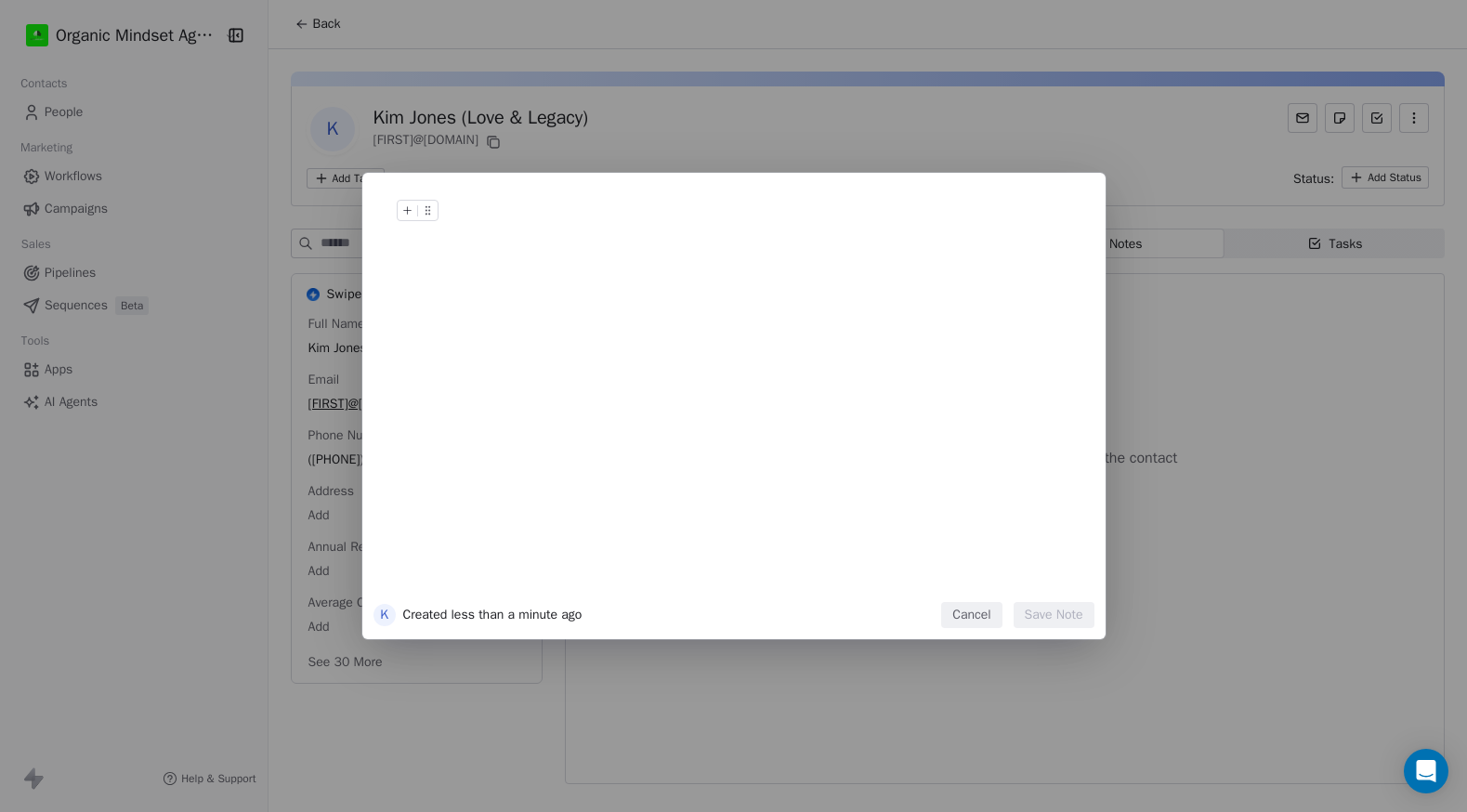 type 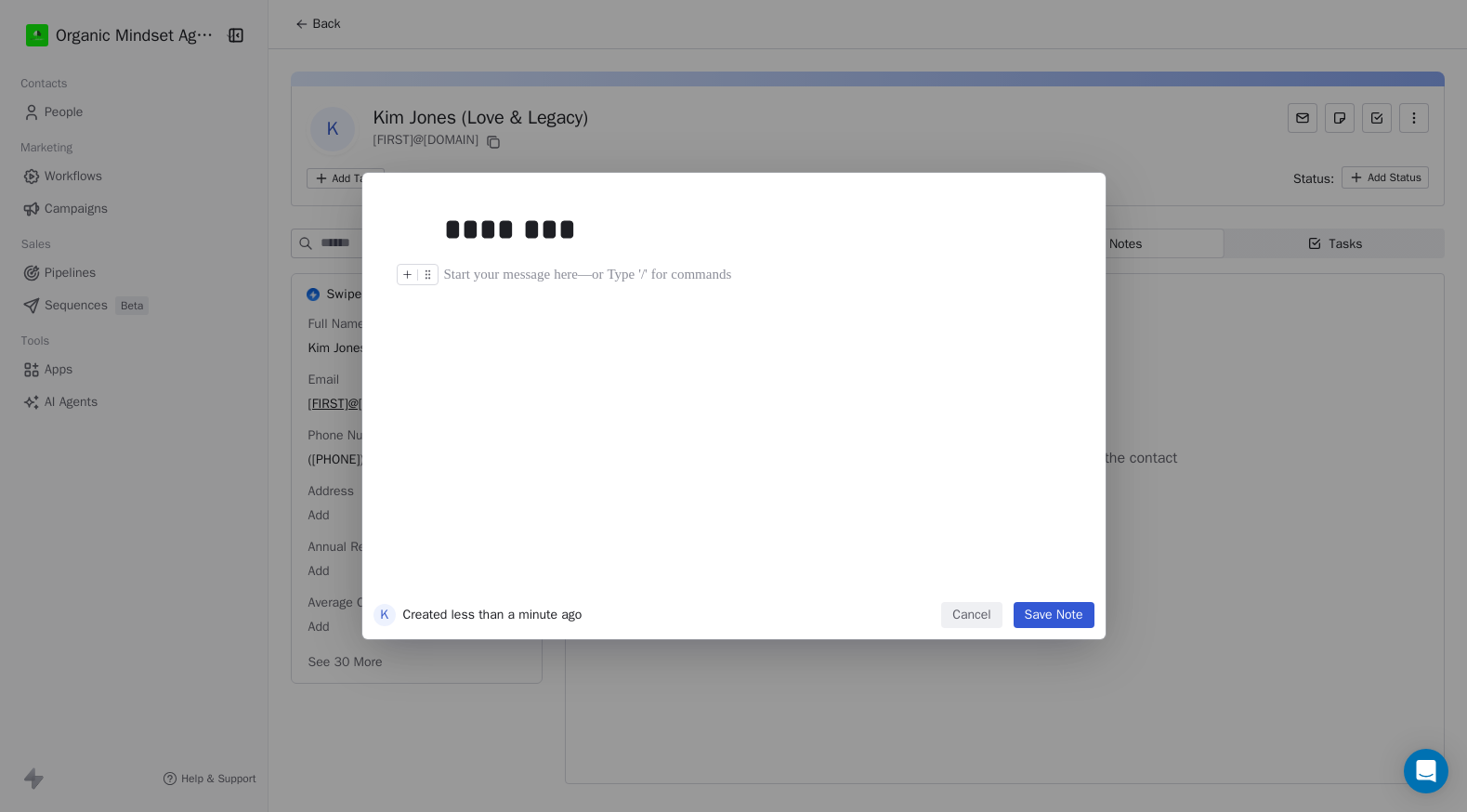 click at bounding box center [762, 275] 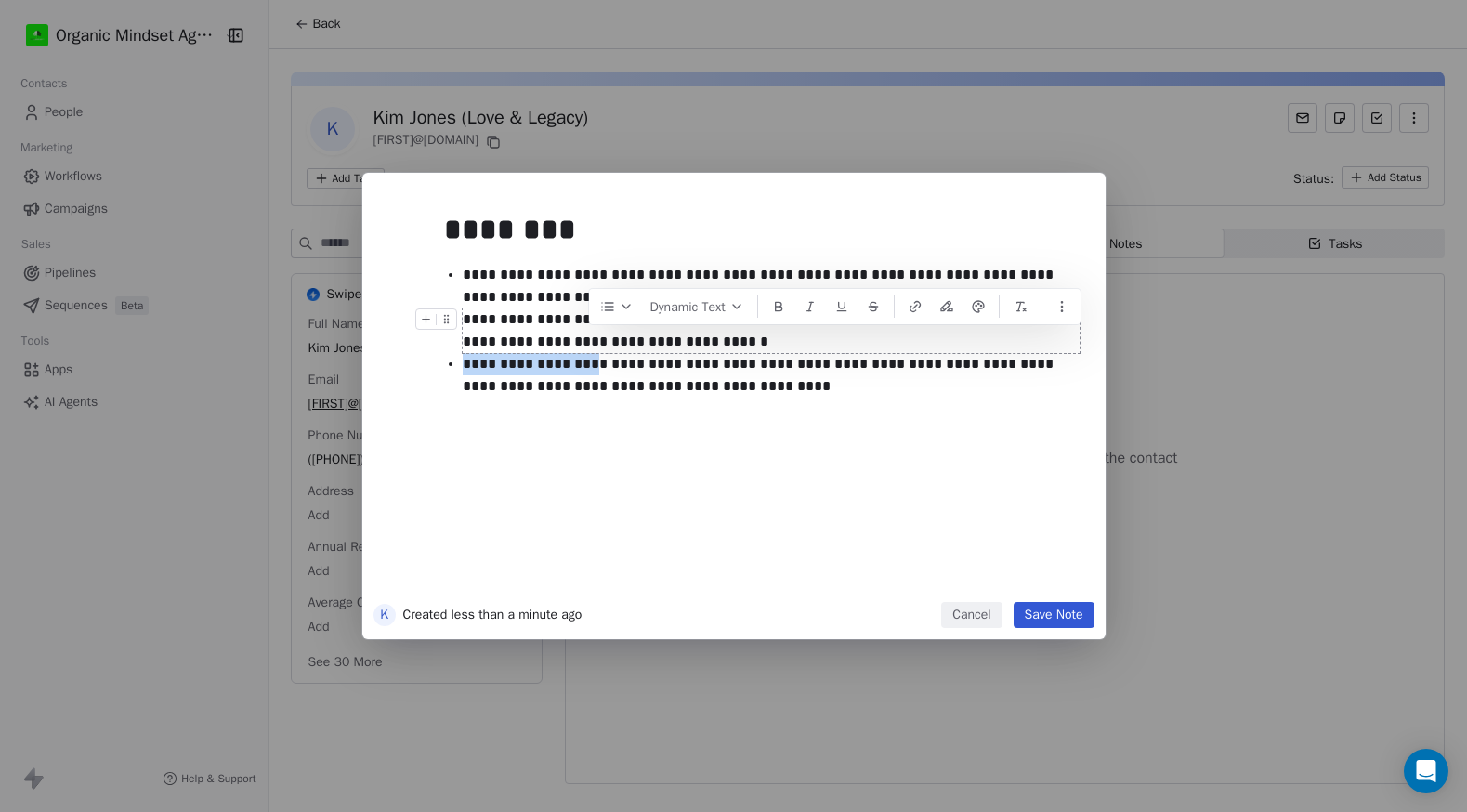 drag, startPoint x: 585, startPoint y: 363, endPoint x: 460, endPoint y: 352, distance: 125.48307 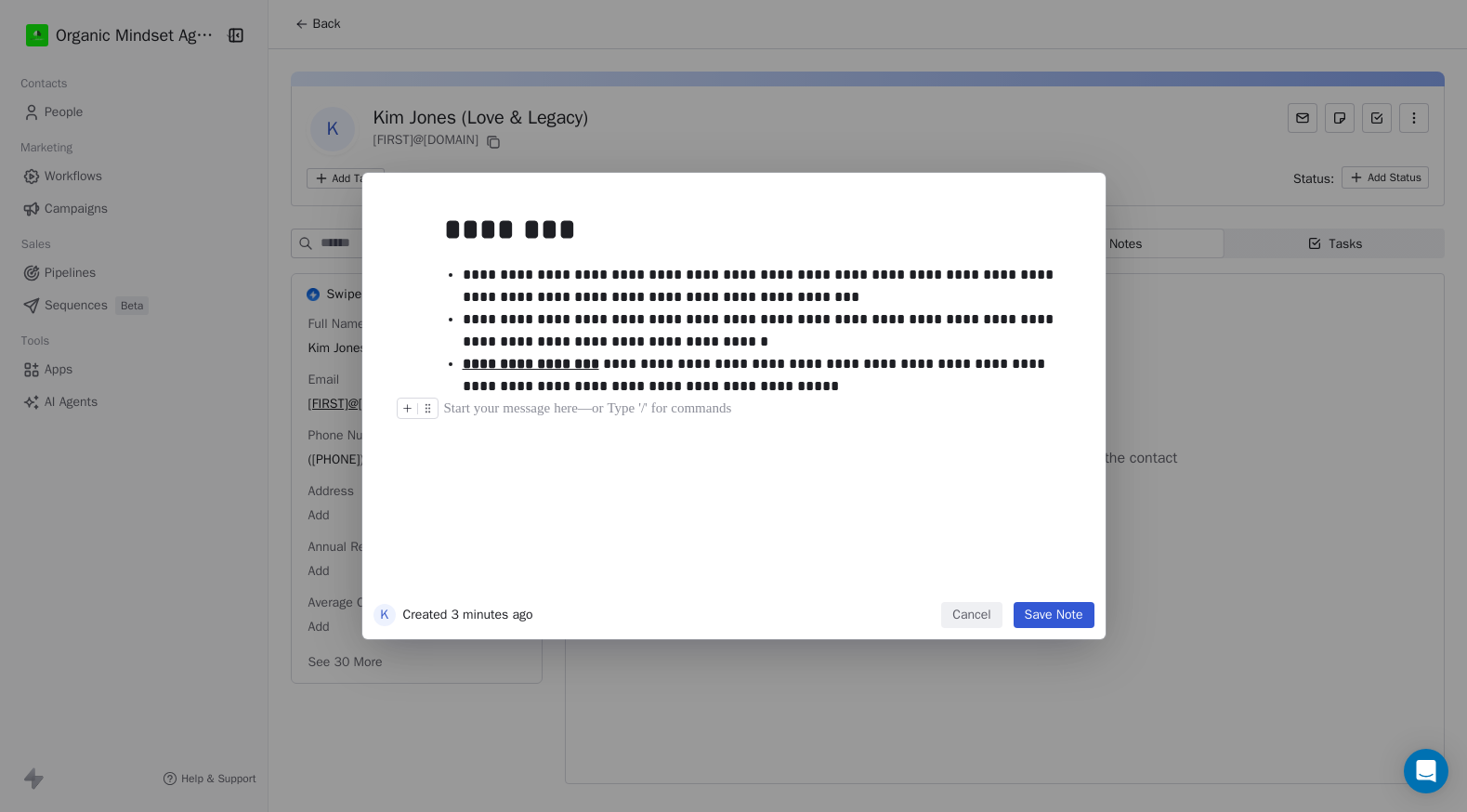 click at bounding box center [762, 409] 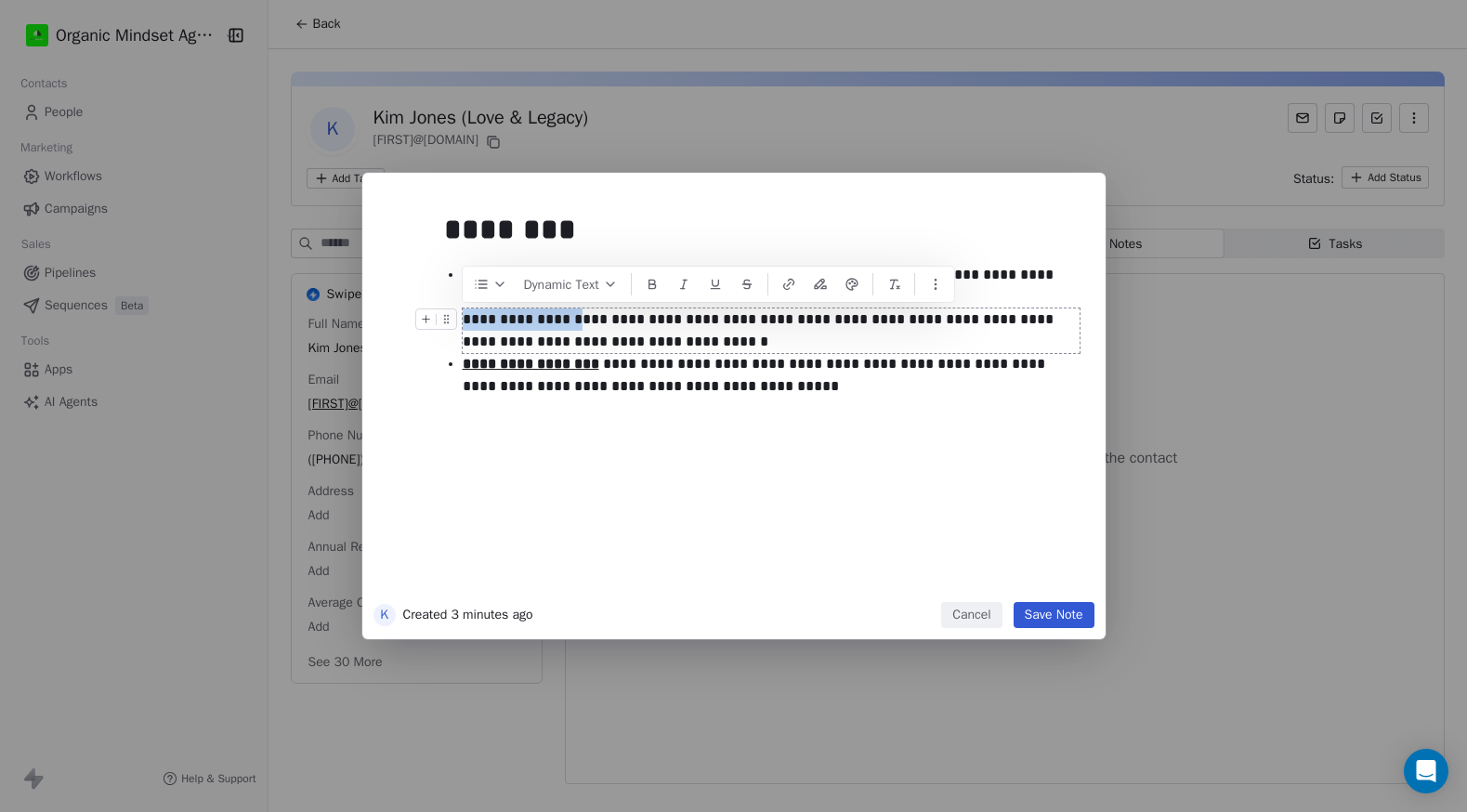 drag, startPoint x: 571, startPoint y: 319, endPoint x: 465, endPoint y: 311, distance: 106.30146 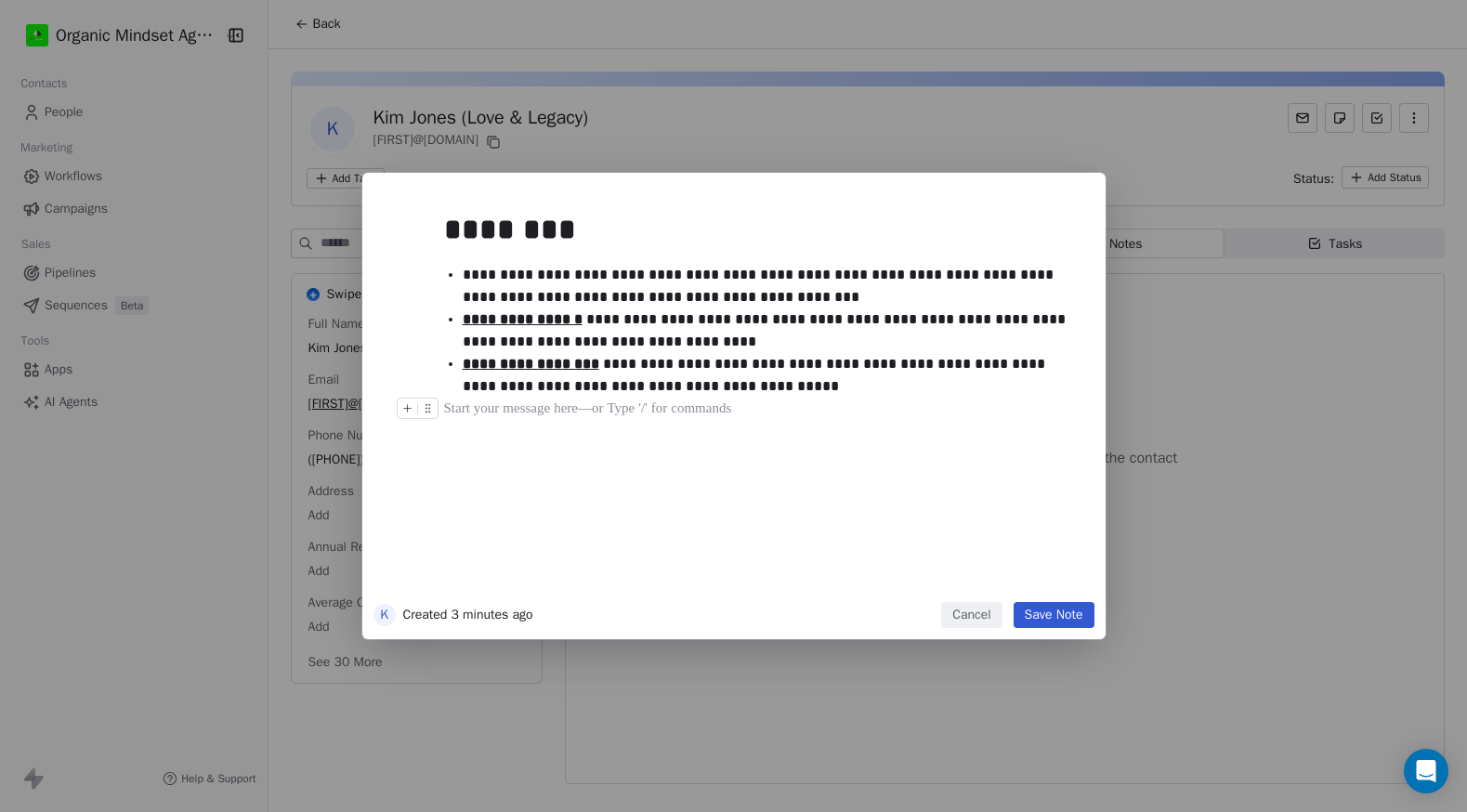 click on "**********" at bounding box center (762, 398) 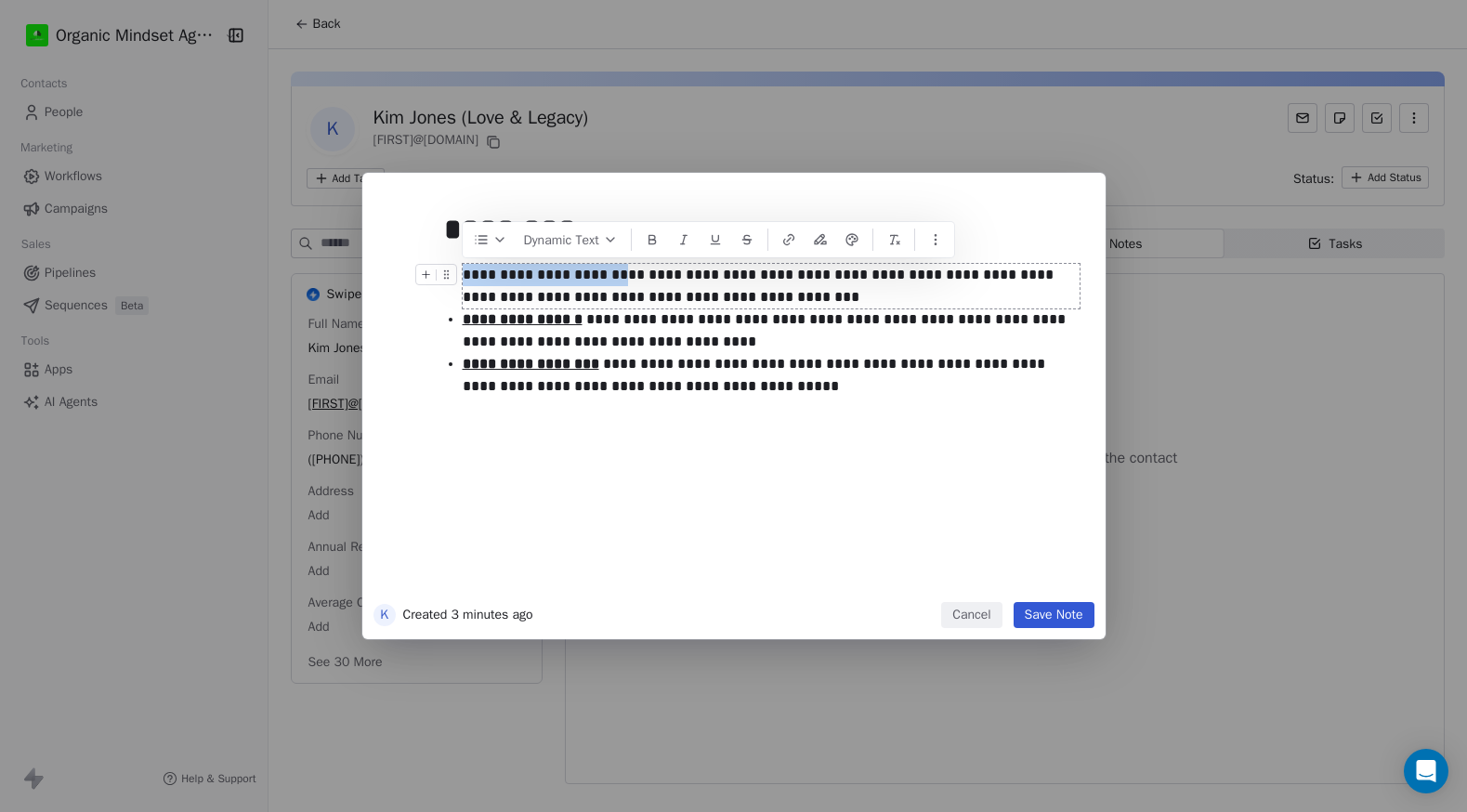 drag, startPoint x: 620, startPoint y: 273, endPoint x: 468, endPoint y: 276, distance: 152.0296 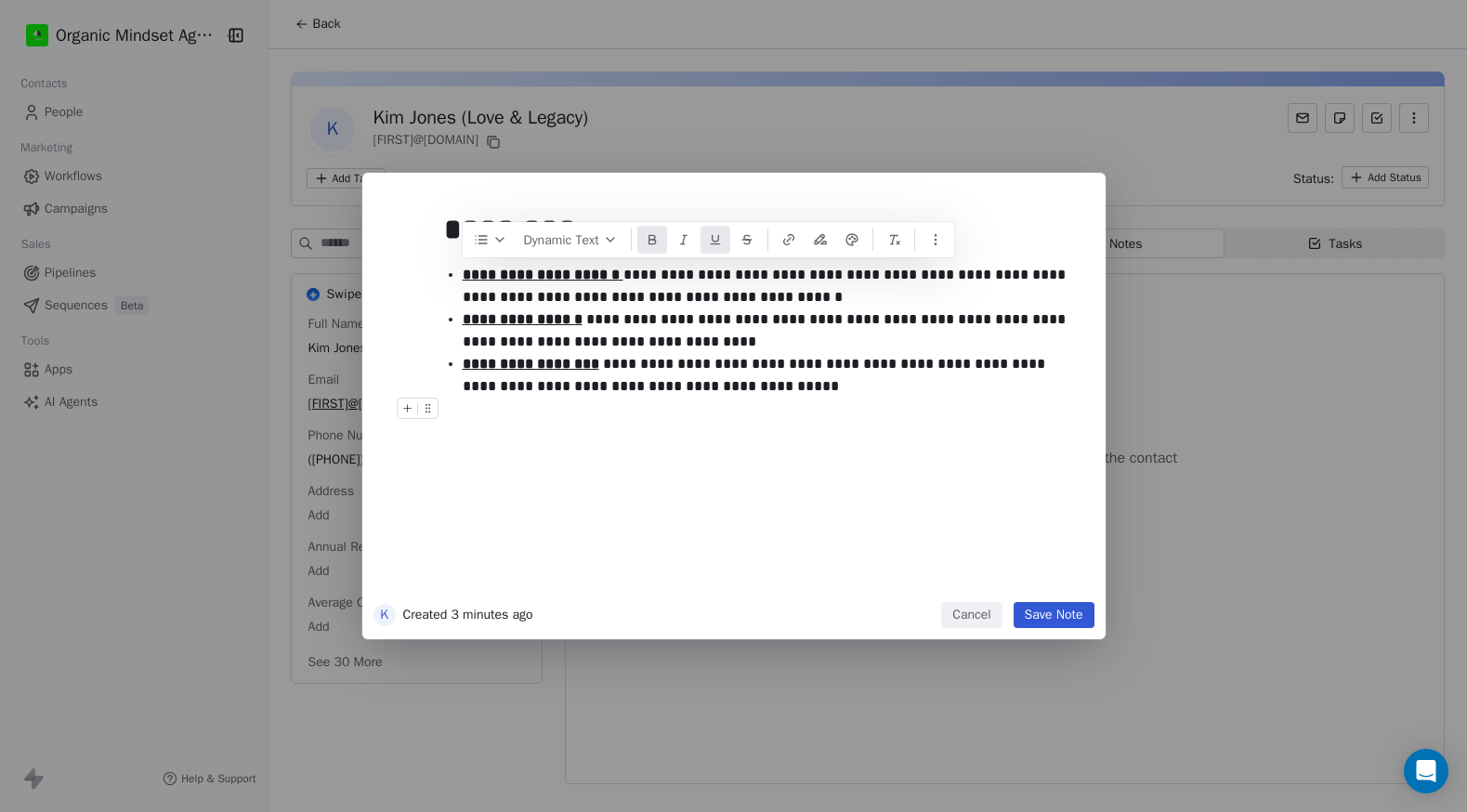click on "**********" at bounding box center (762, 398) 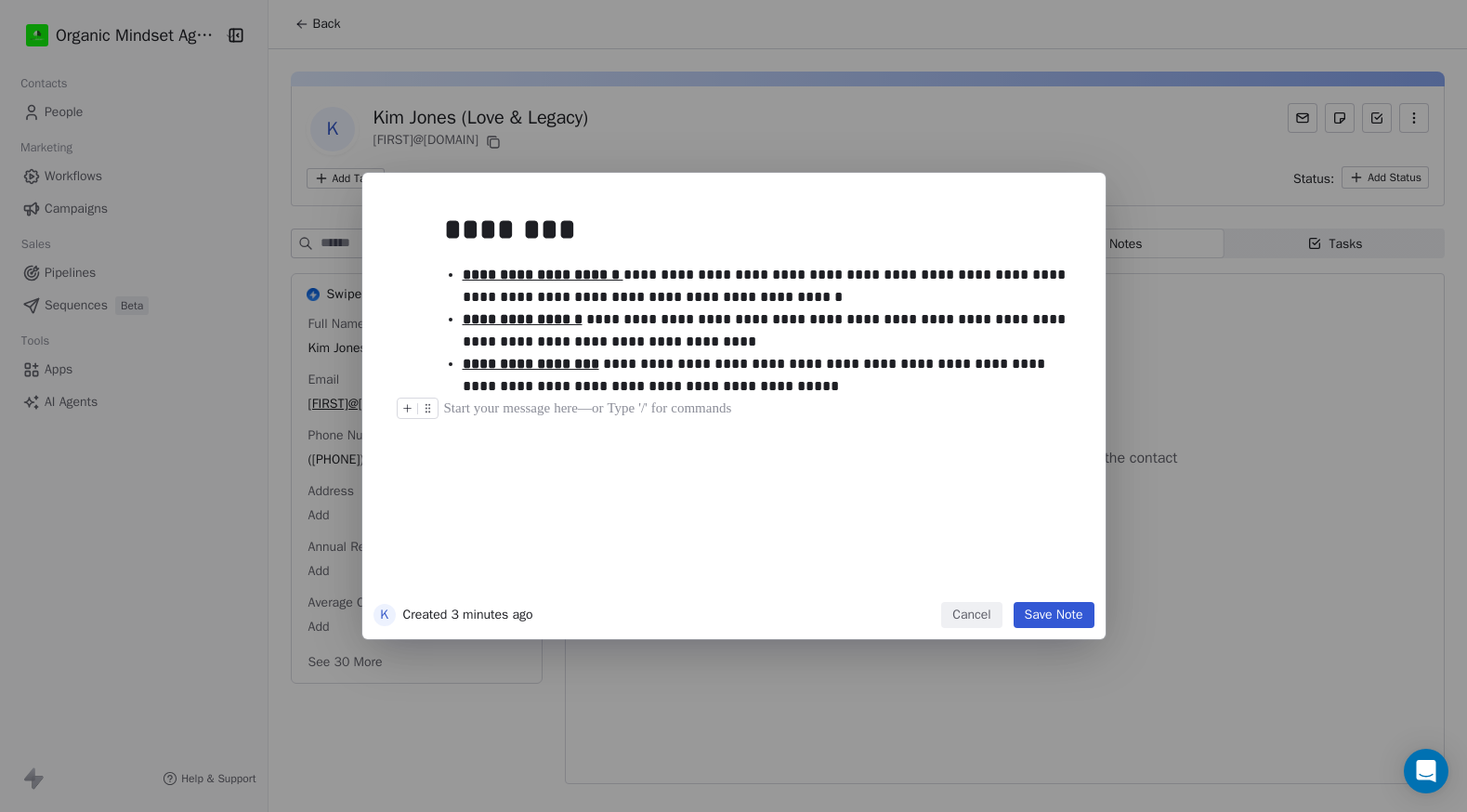 click on "Save Note" at bounding box center [1054, 615] 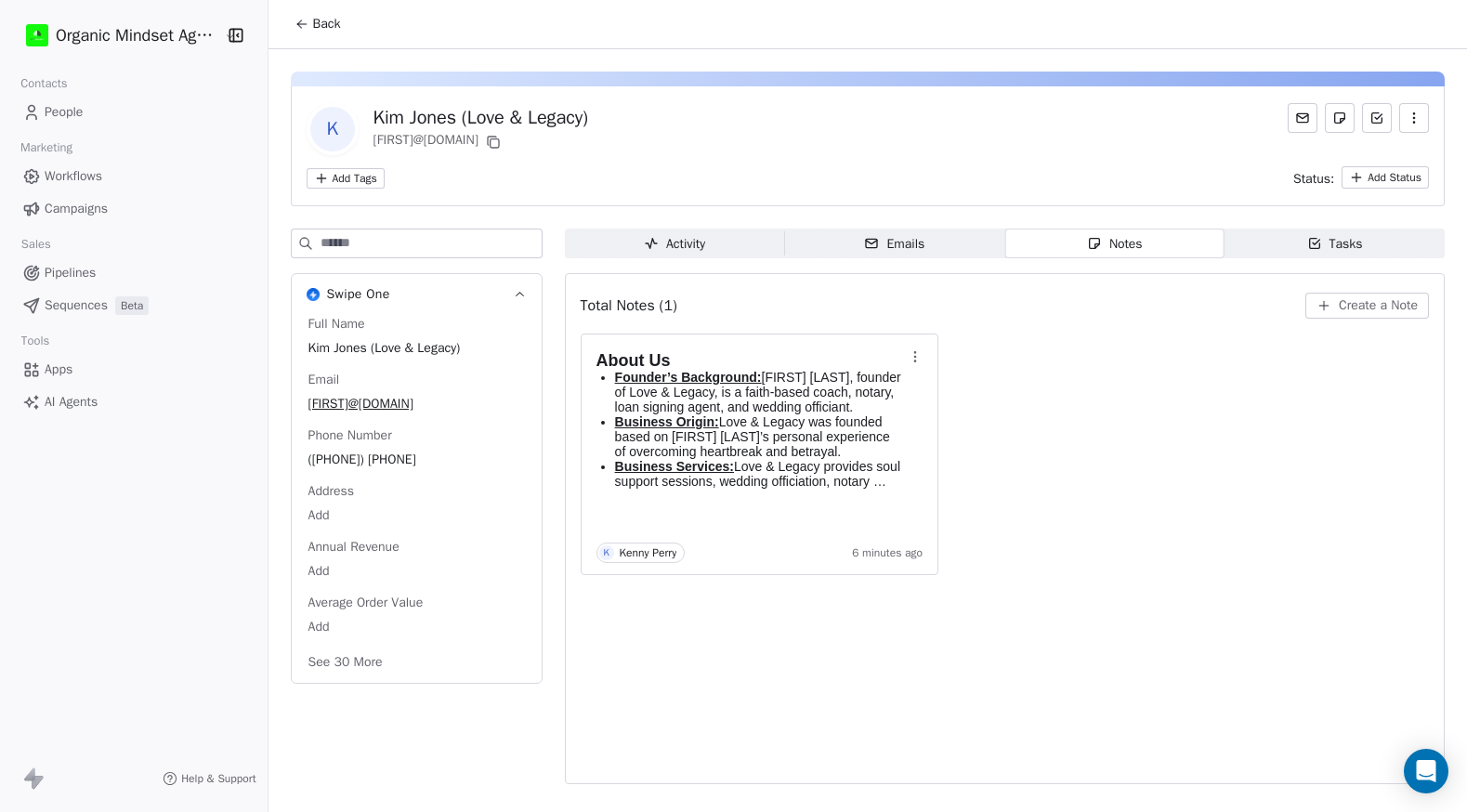 click on "Add Tags Status:   Add Status" at bounding box center [868, 177] 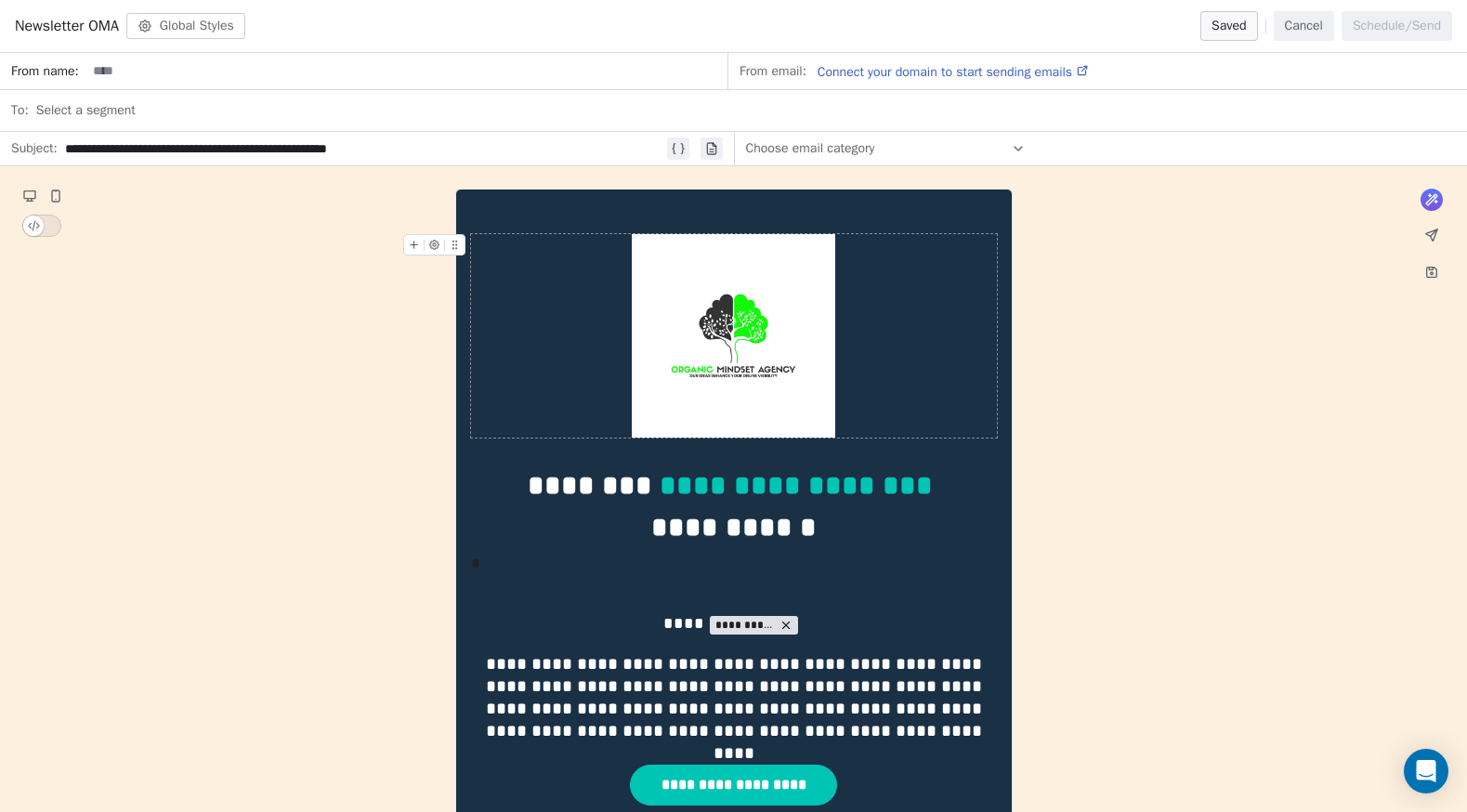 scroll, scrollTop: 0, scrollLeft: 0, axis: both 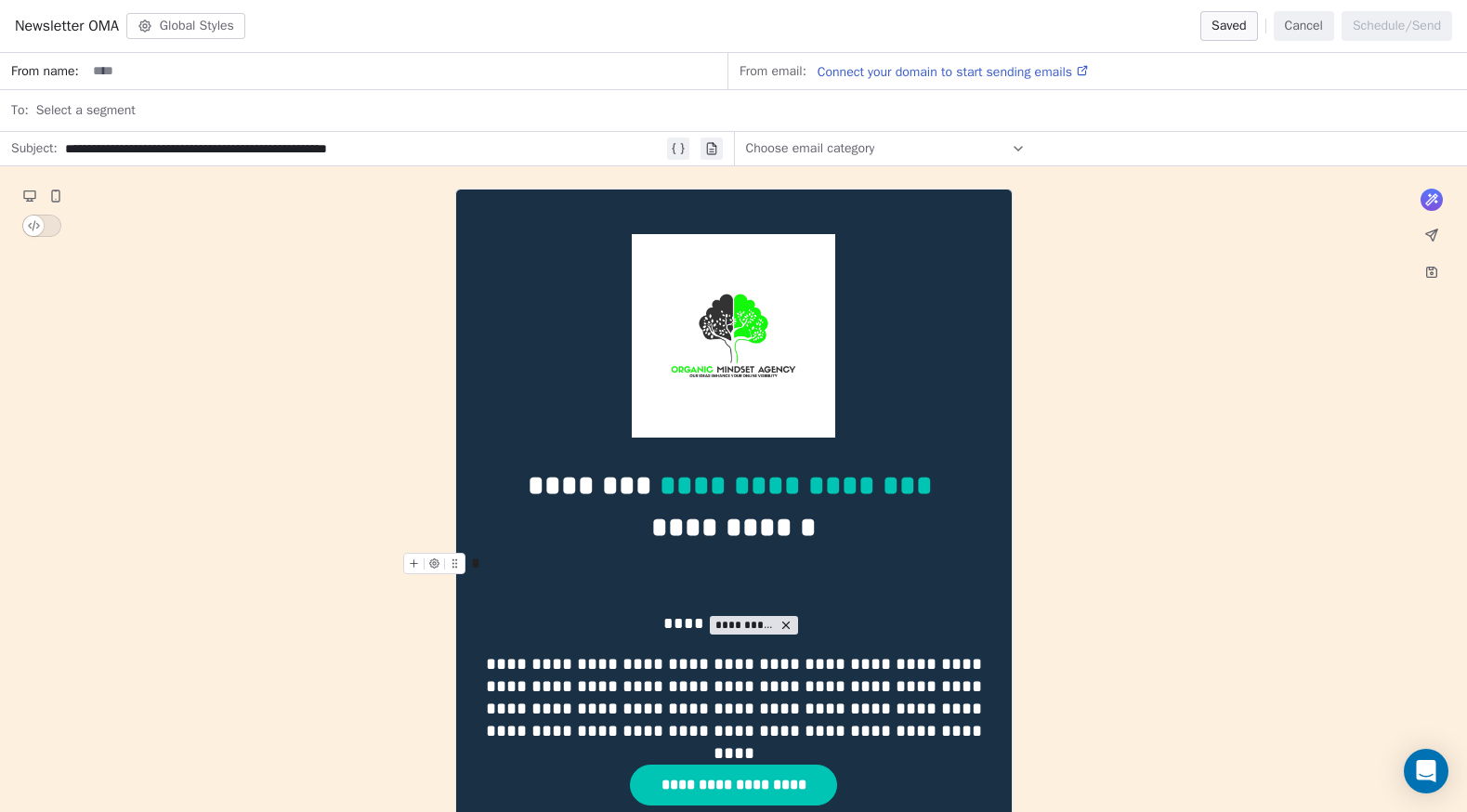 click on "**********" at bounding box center (733, 406) 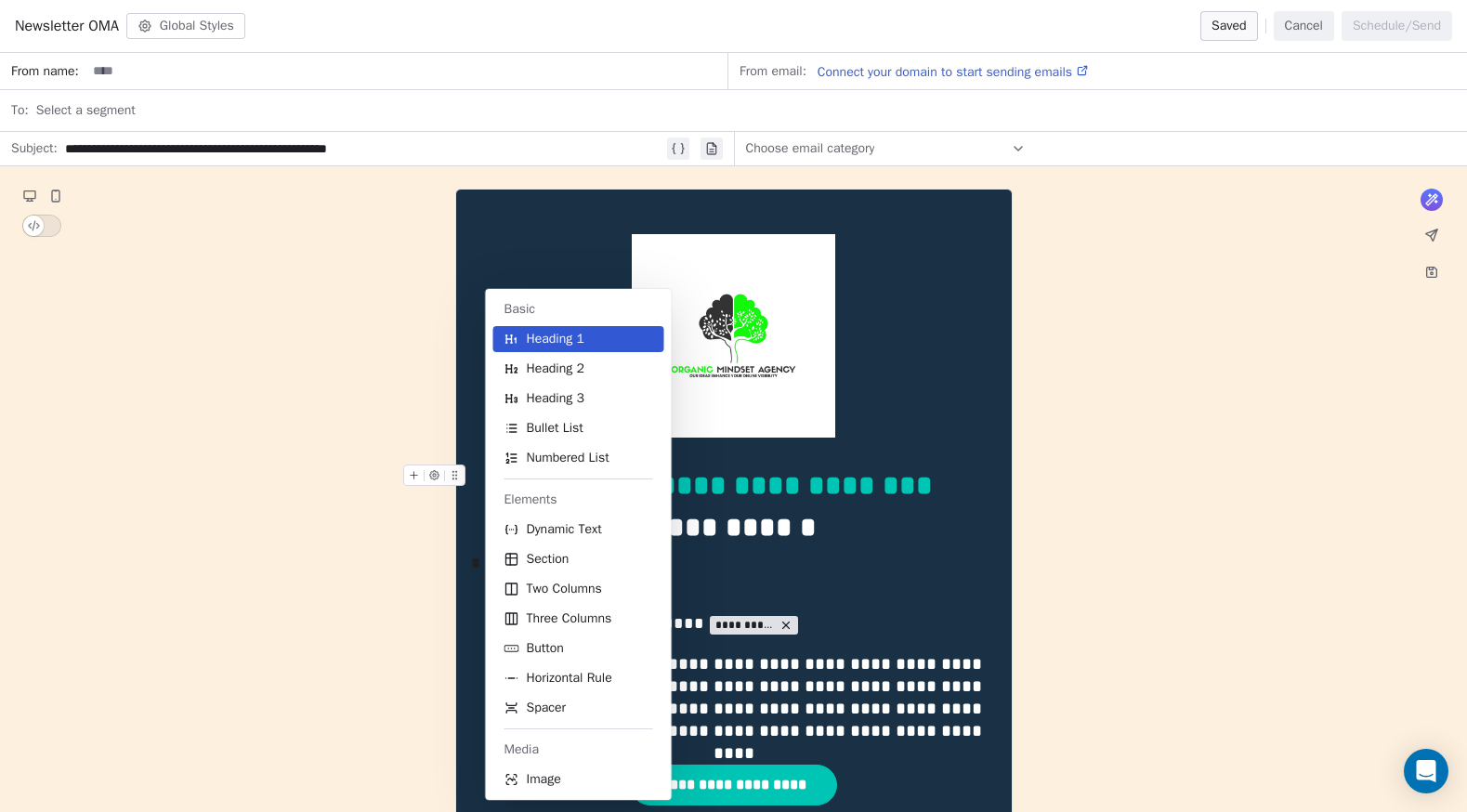 click on "**********" at bounding box center [734, 1329] 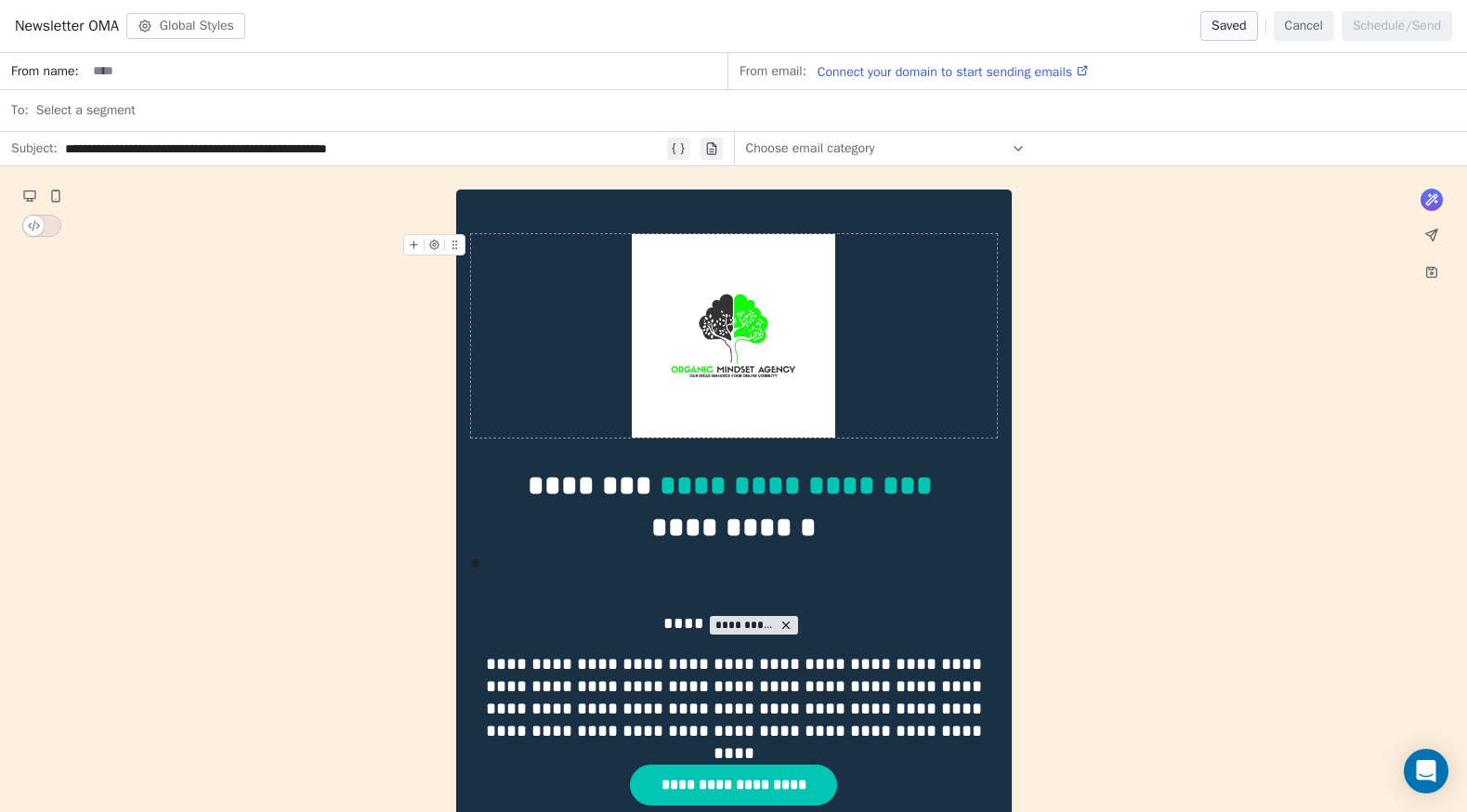 click on "**********" at bounding box center (734, 1329) 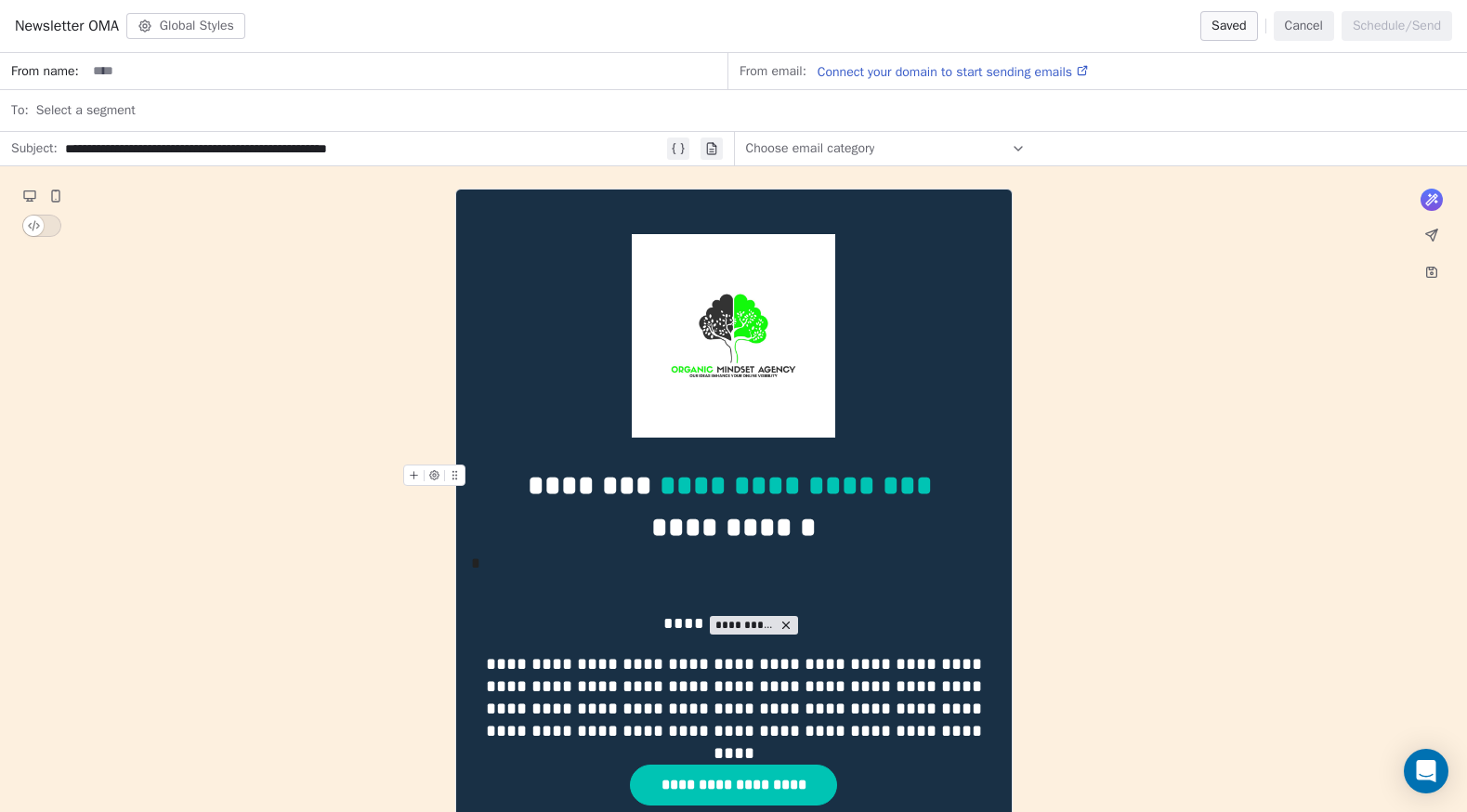 click on "**********" at bounding box center (734, 506) 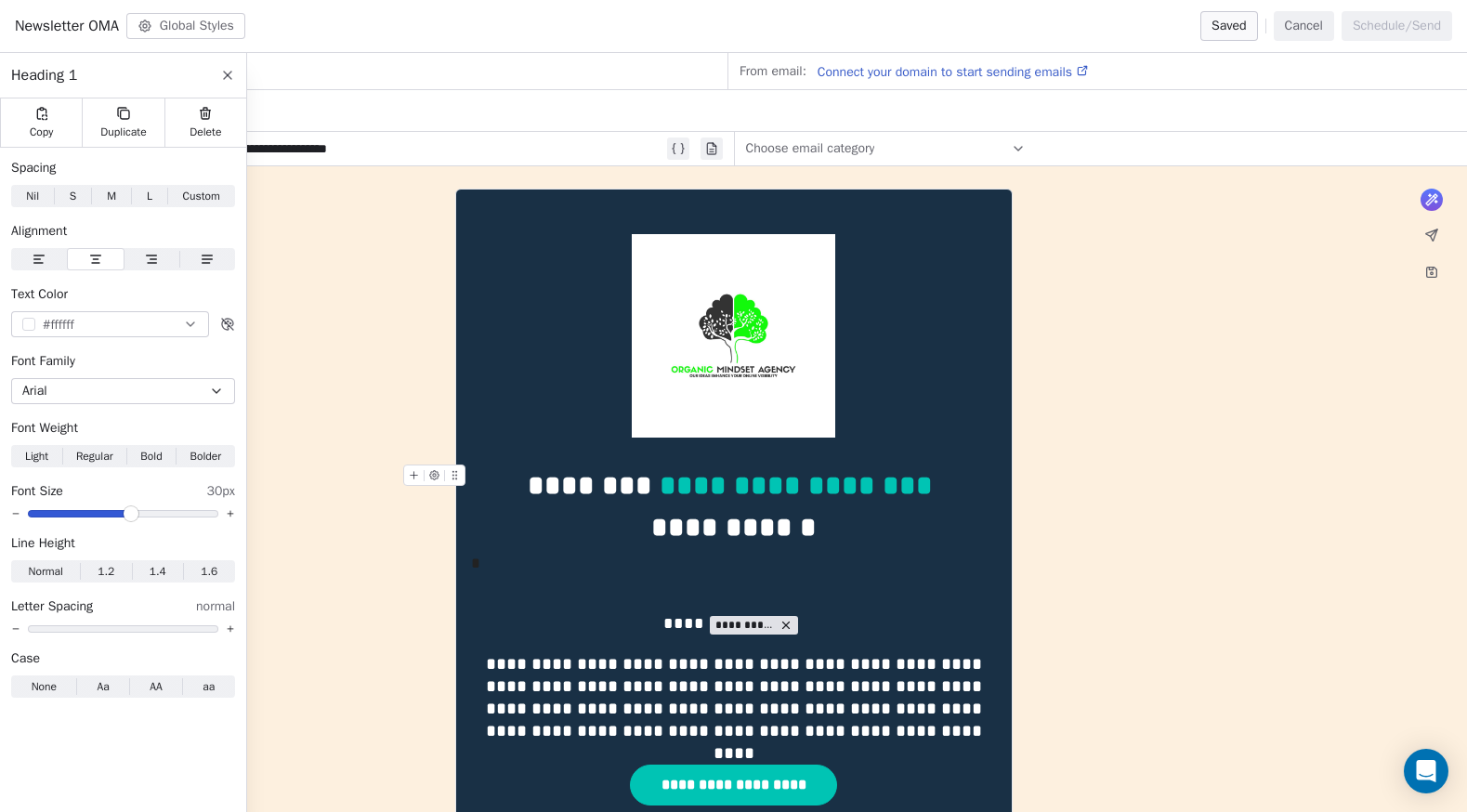 click on "**********" at bounding box center (734, 506) 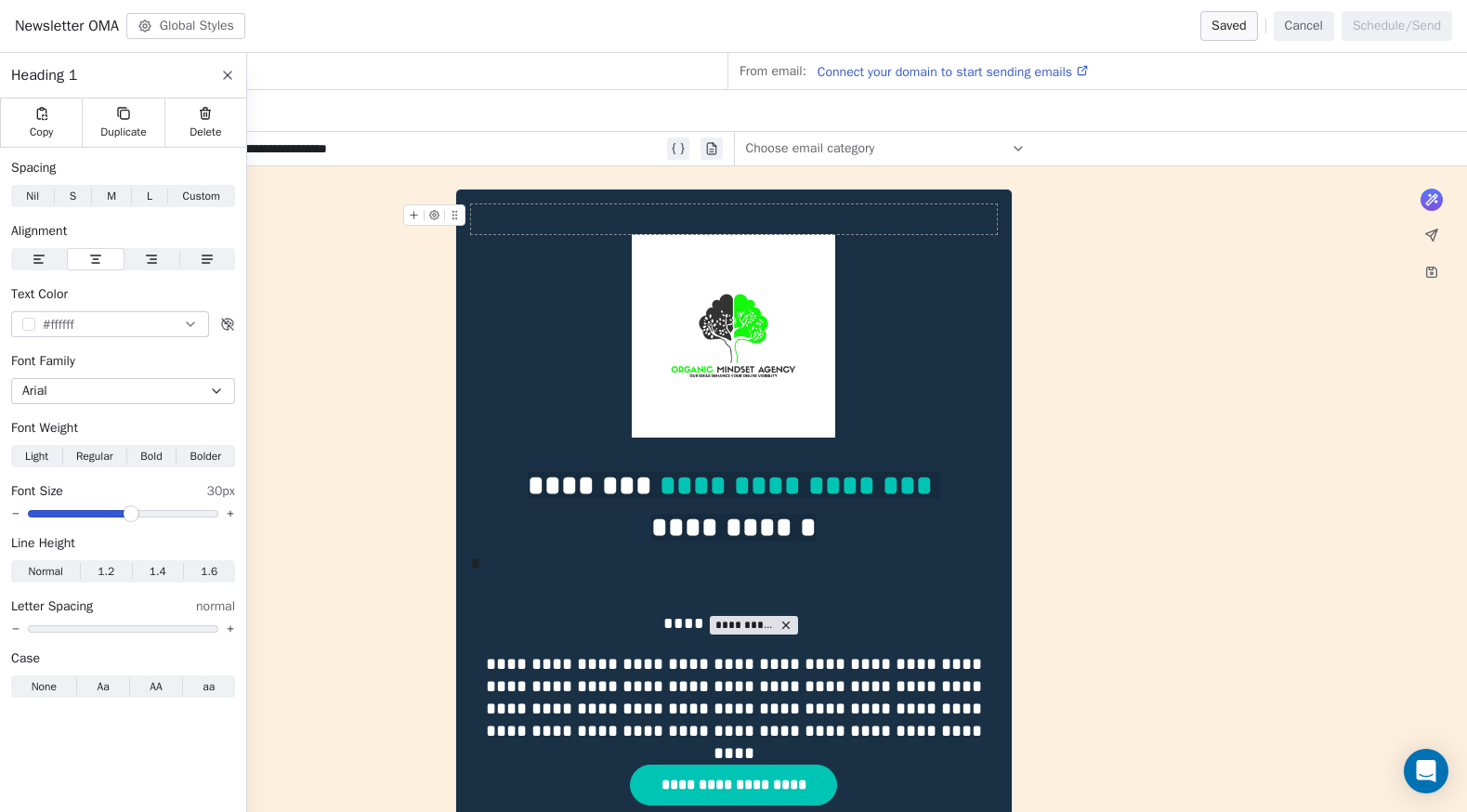 click on "**********" at bounding box center [734, 1329] 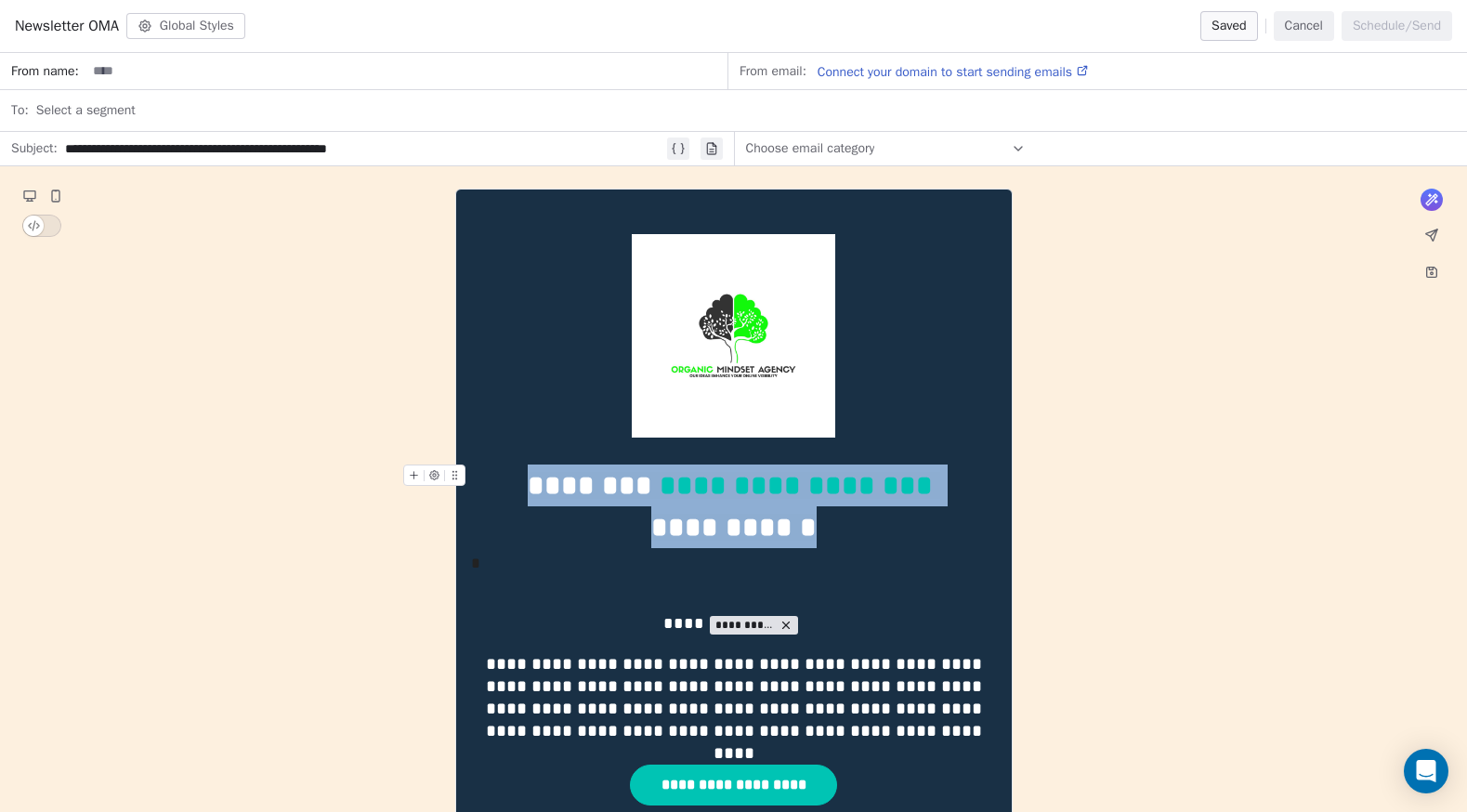click on "**********" at bounding box center (734, 506) 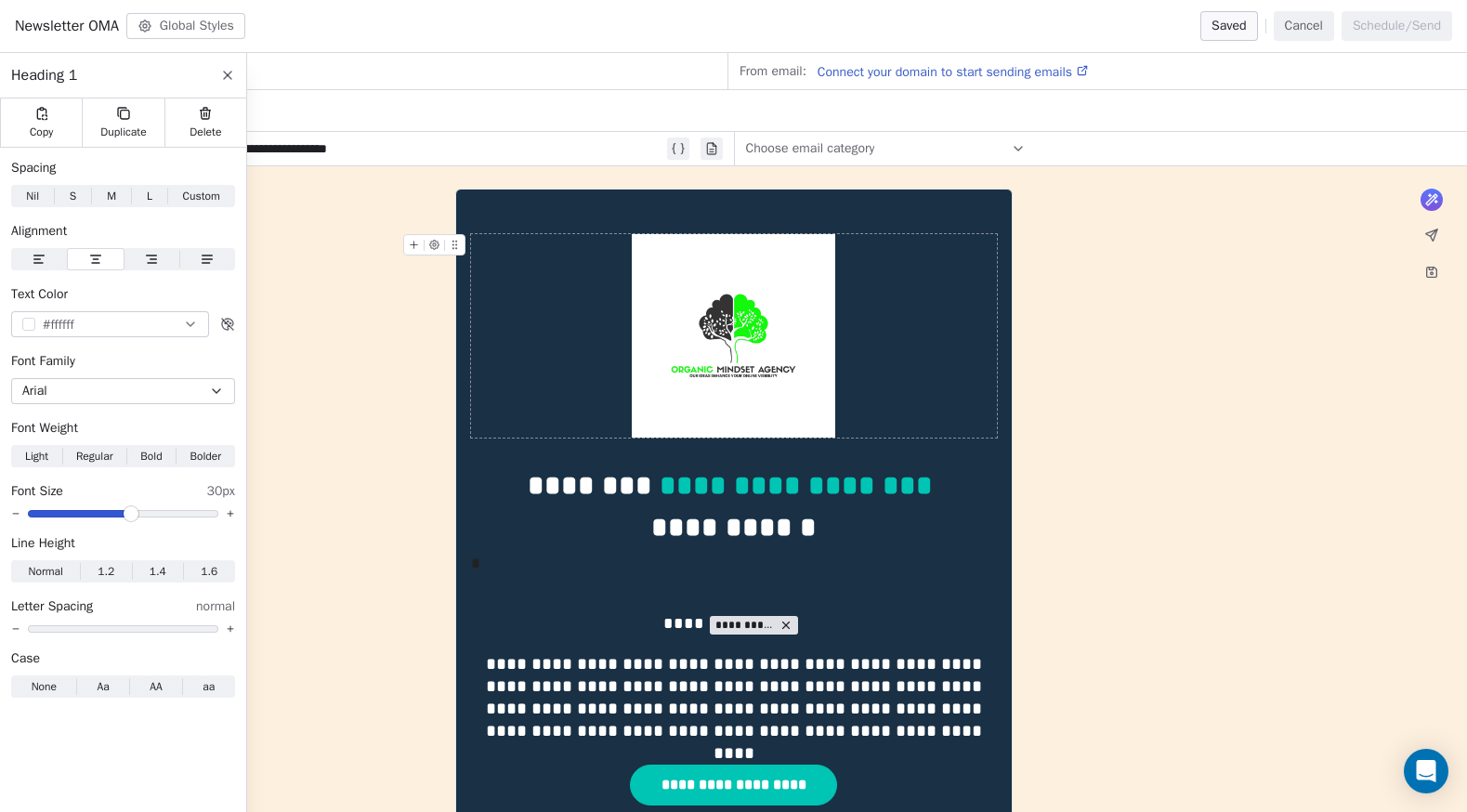 click on "**********" at bounding box center [734, 1329] 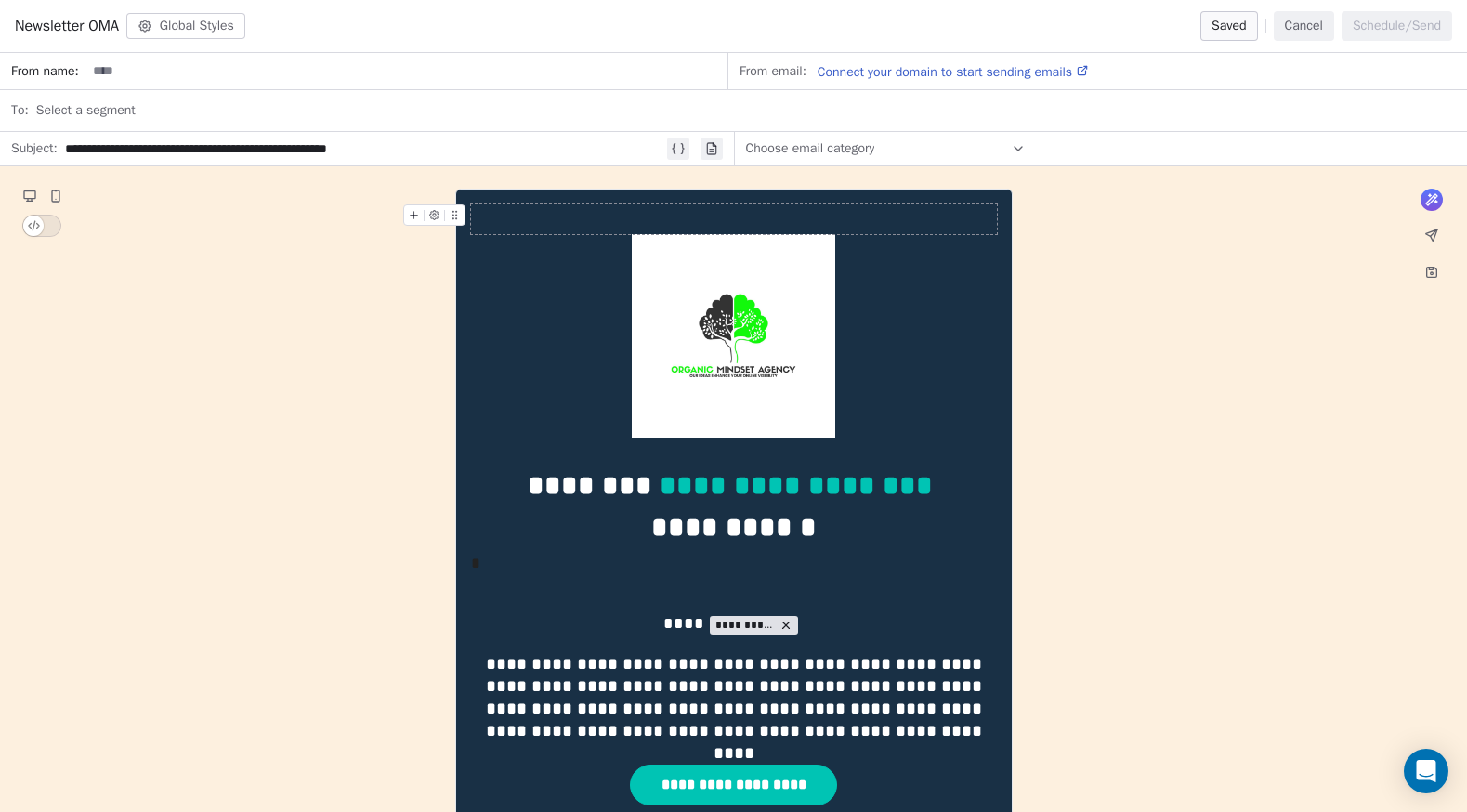 click at bounding box center (734, 219) 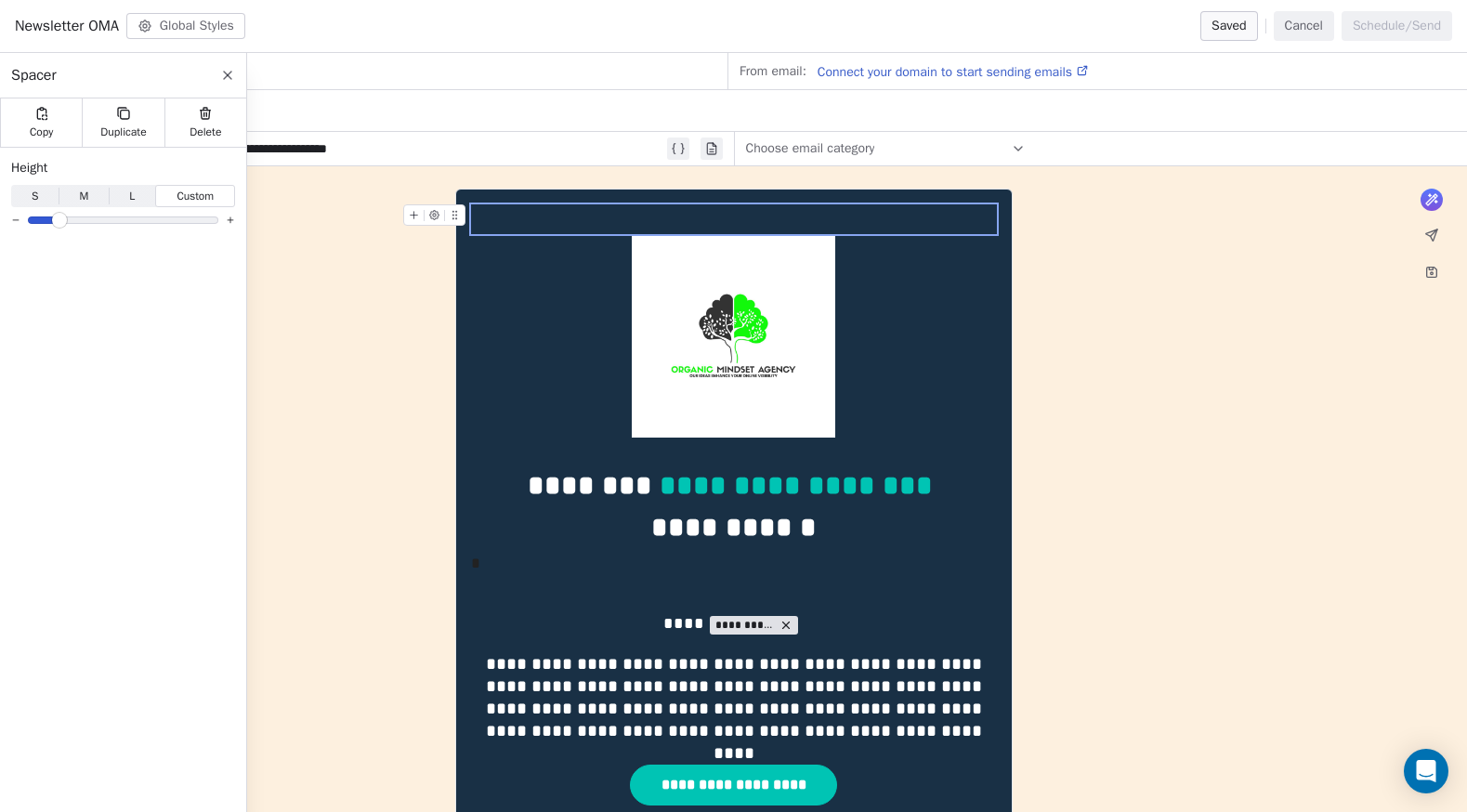 click on "**********" at bounding box center [734, 1329] 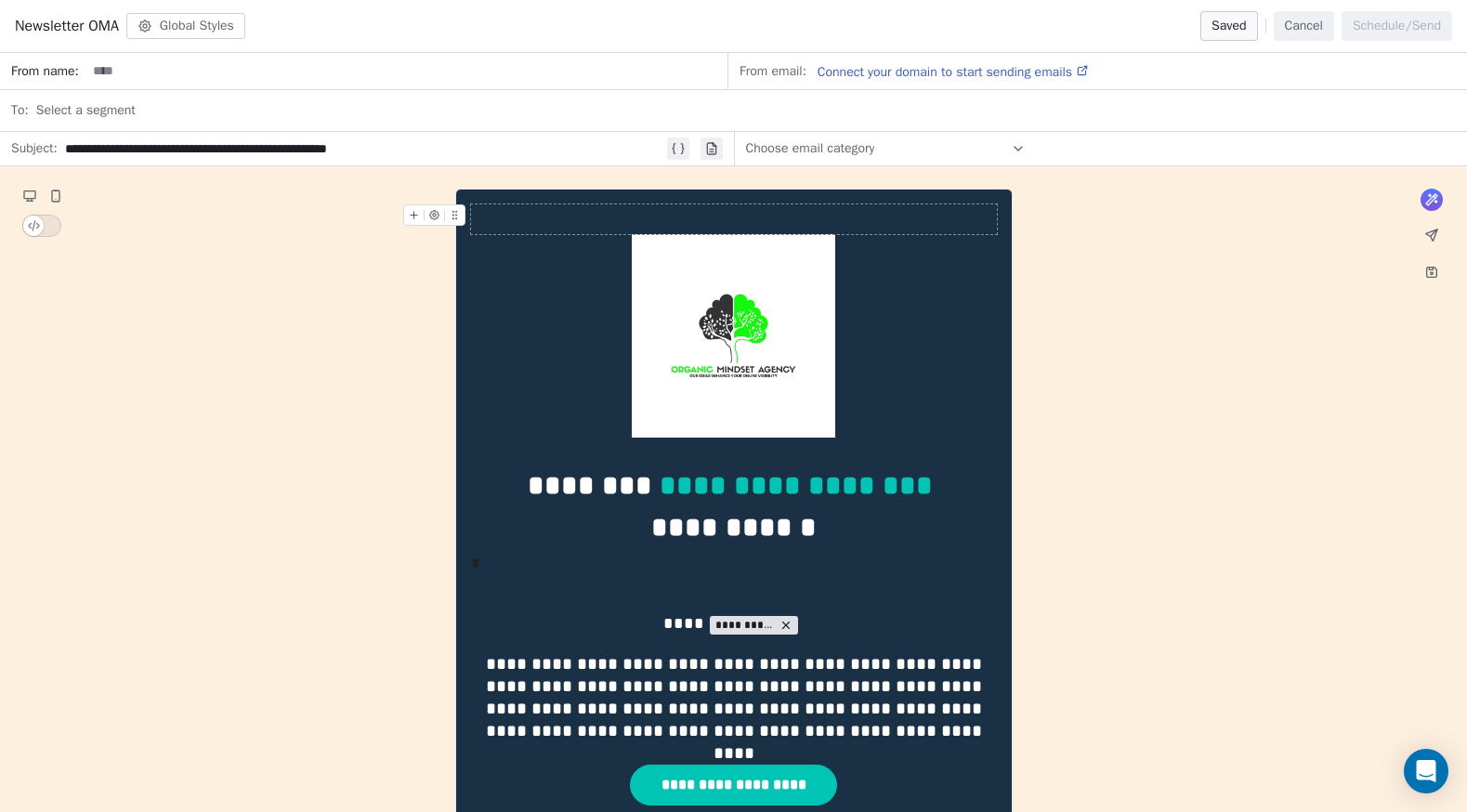 click on "**********" at bounding box center (734, 1329) 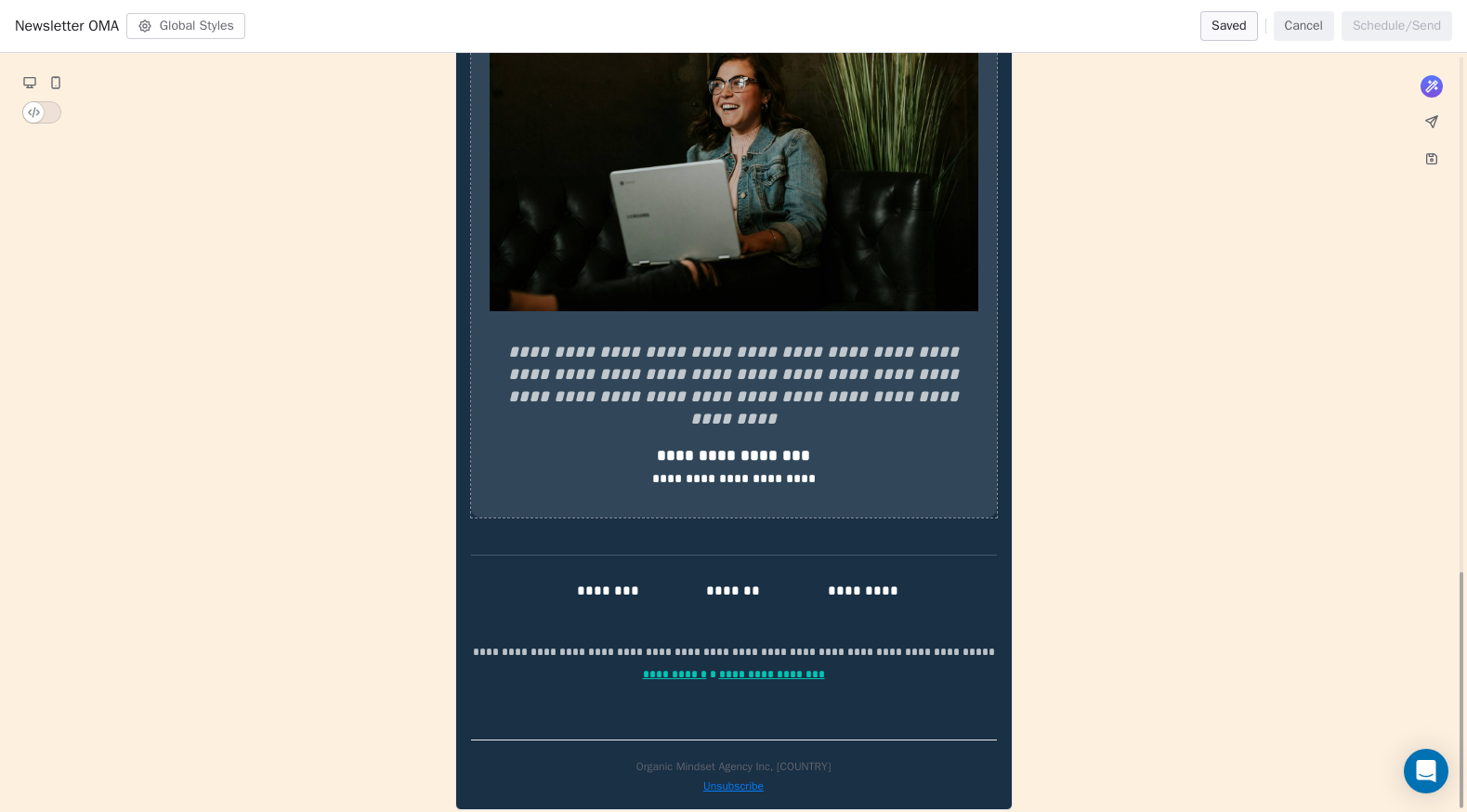 scroll, scrollTop: 1657, scrollLeft: 0, axis: vertical 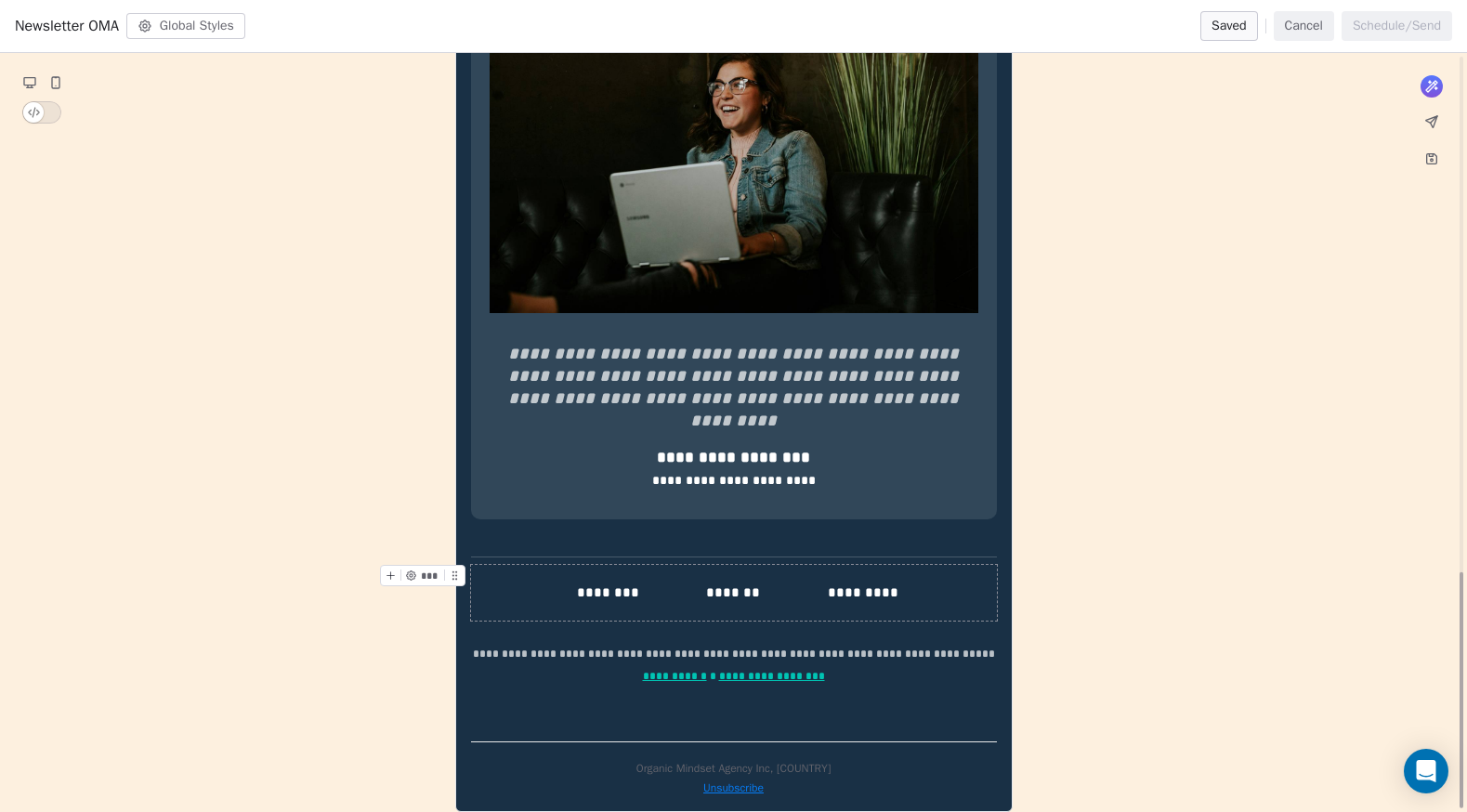 click on "**********" at bounding box center [734, -363] 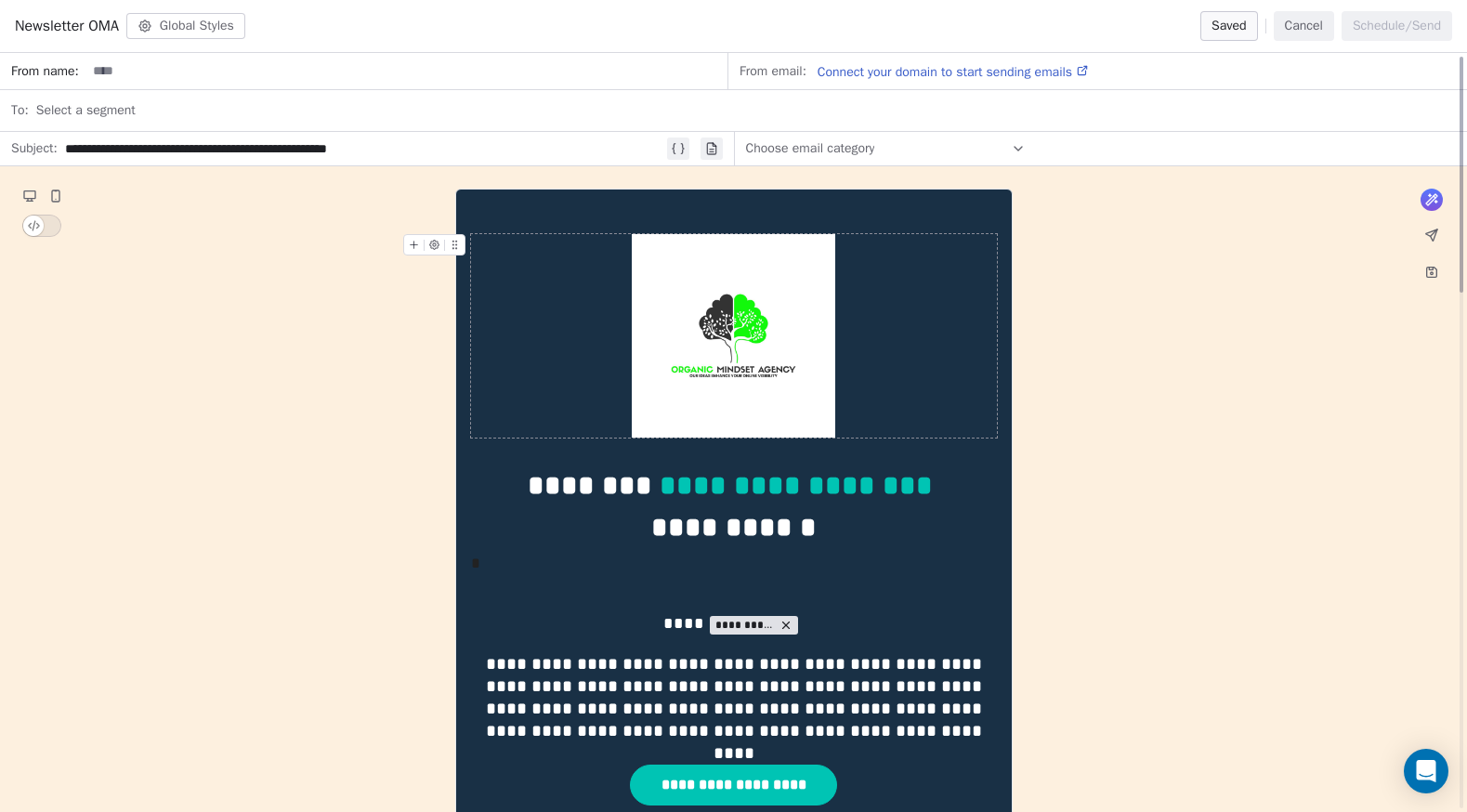 scroll, scrollTop: 0, scrollLeft: 0, axis: both 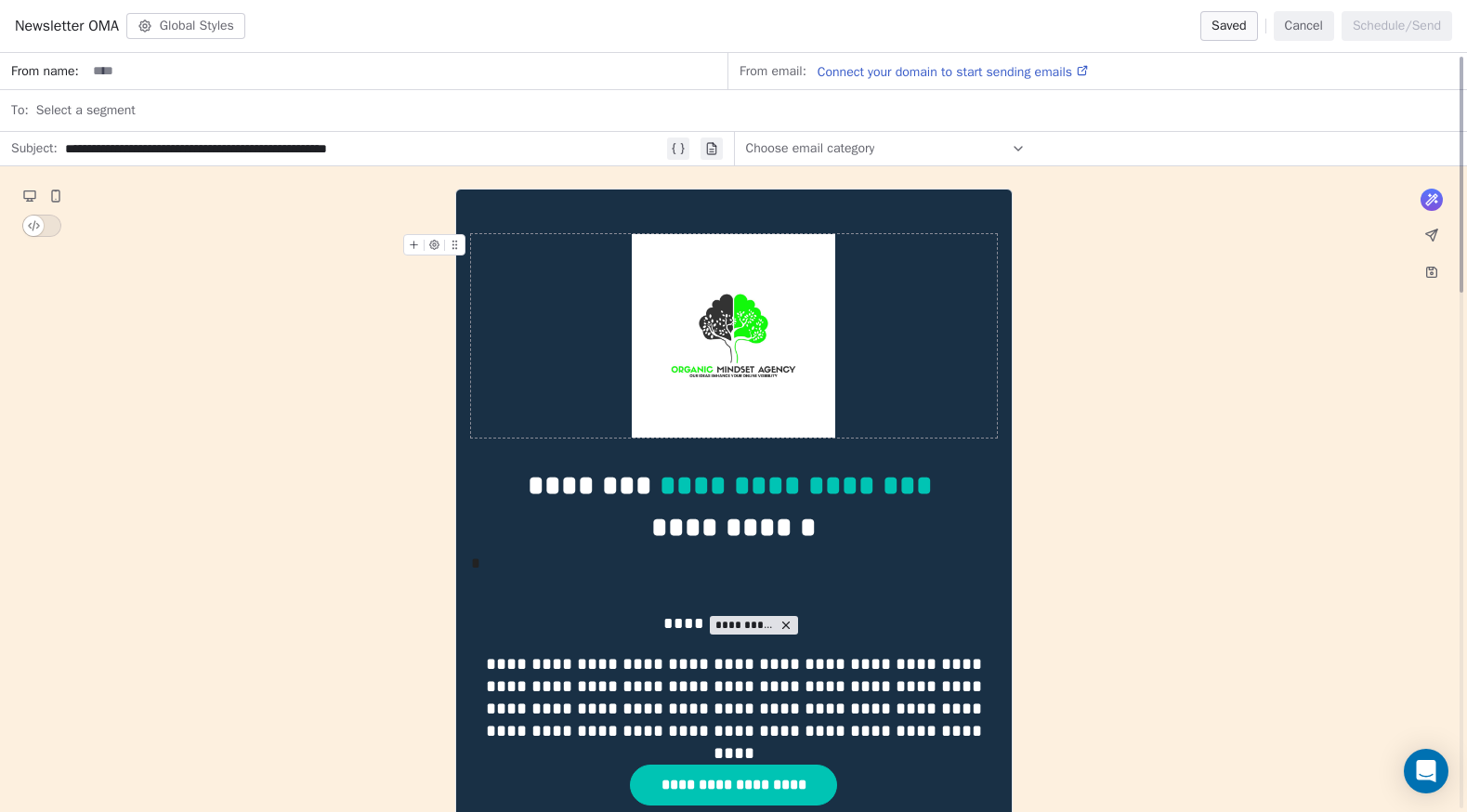 click at bounding box center (734, 335) 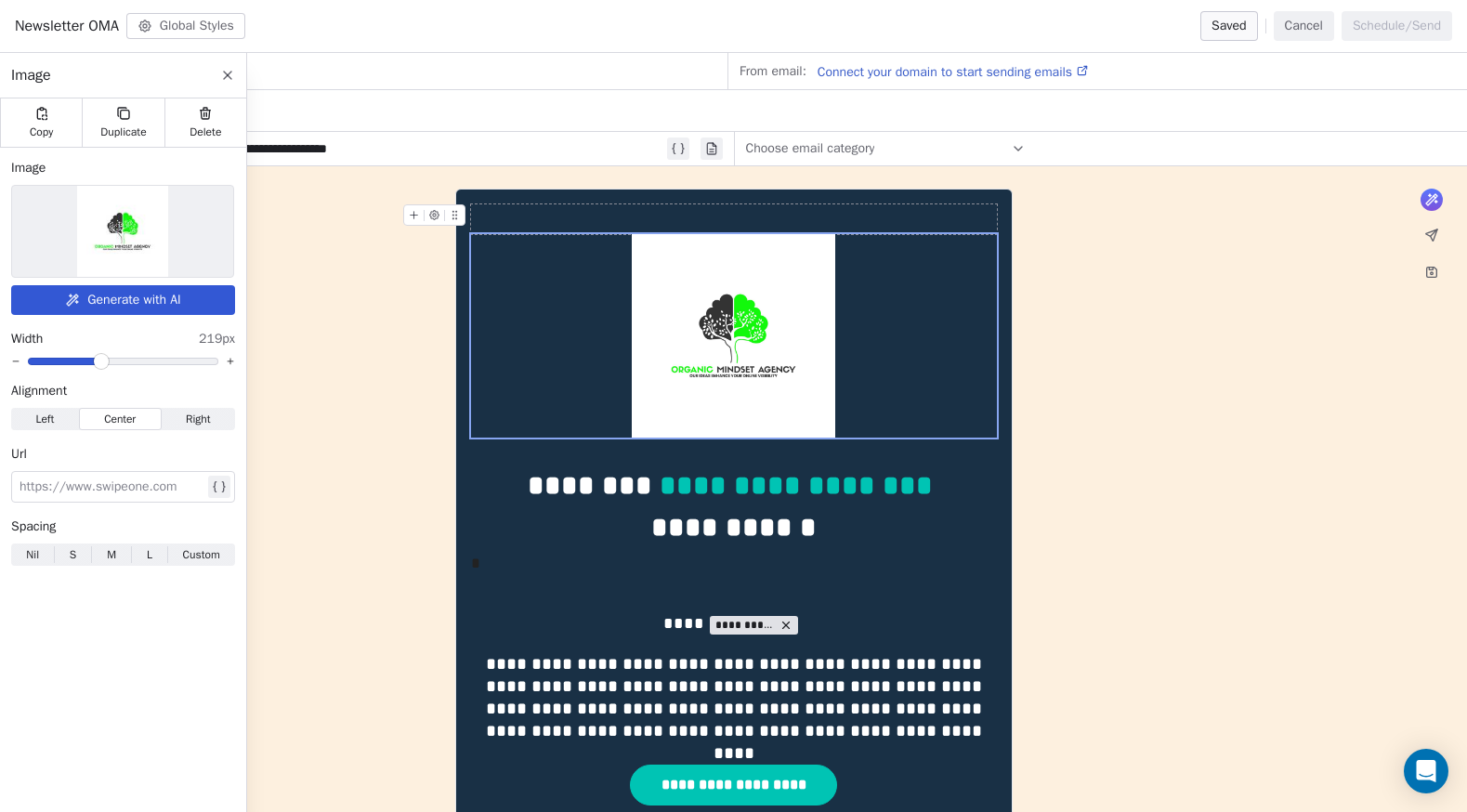 click on "**********" at bounding box center (734, 1329) 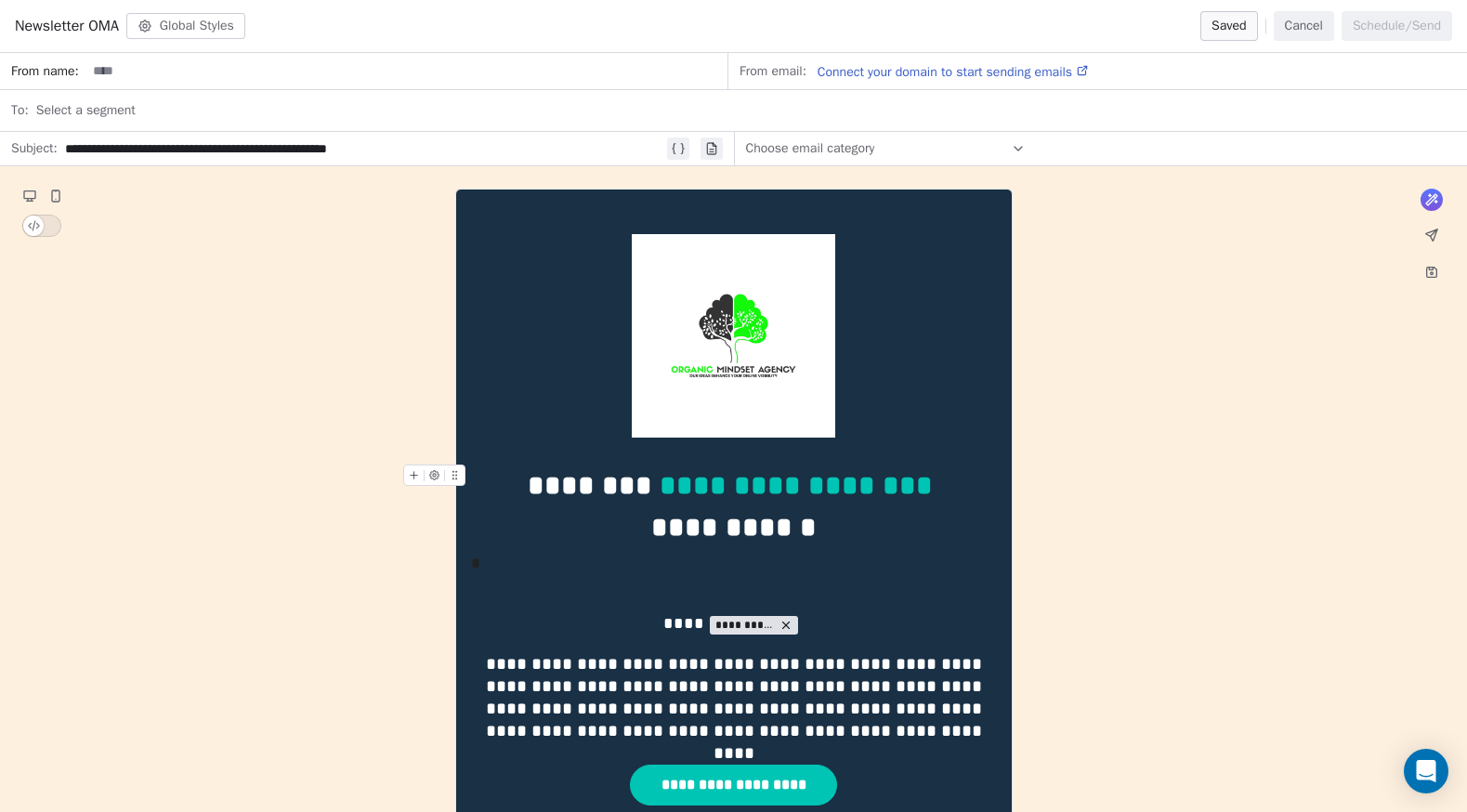 click on "**********" at bounding box center [734, 506] 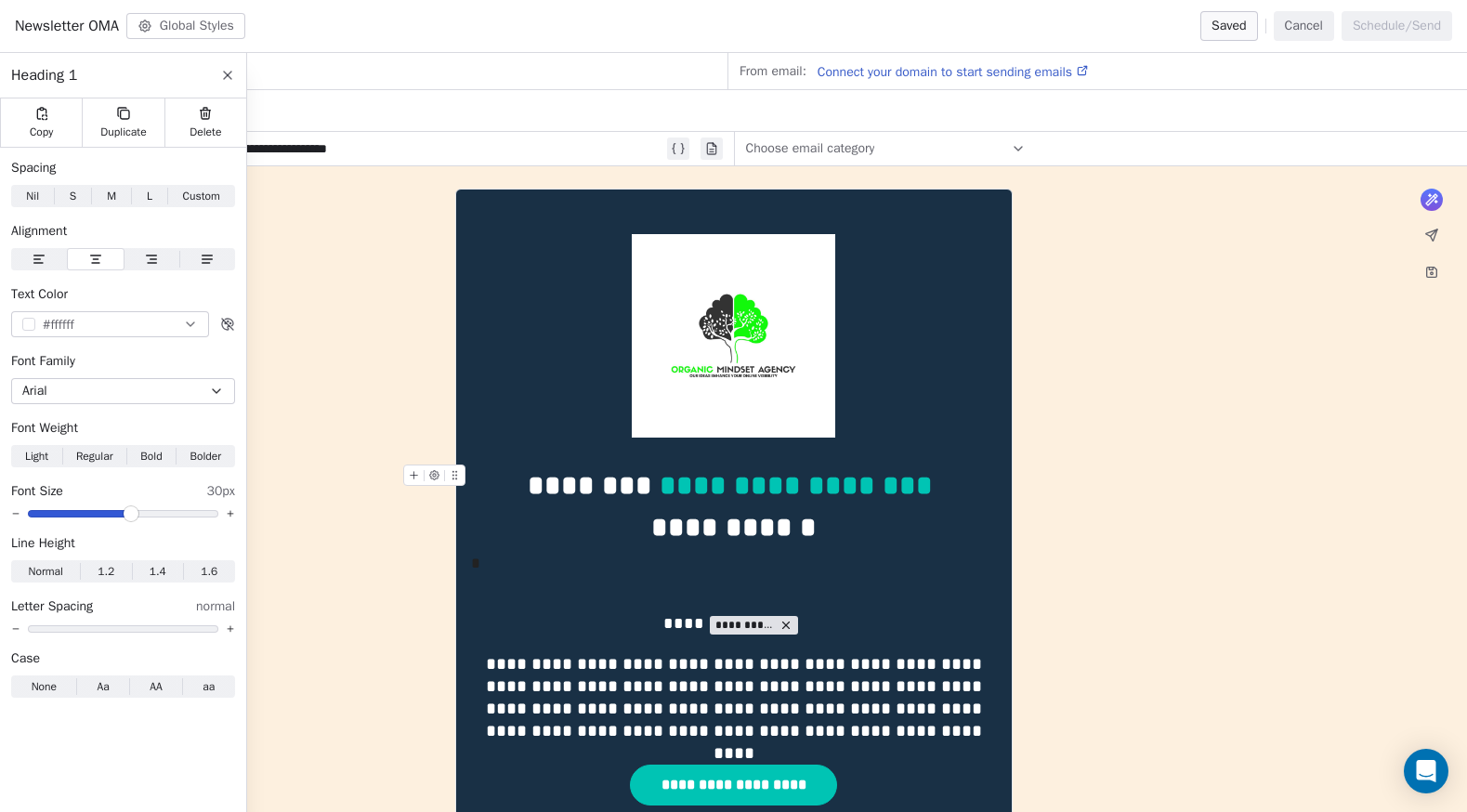 click on "**********" at bounding box center (734, 1329) 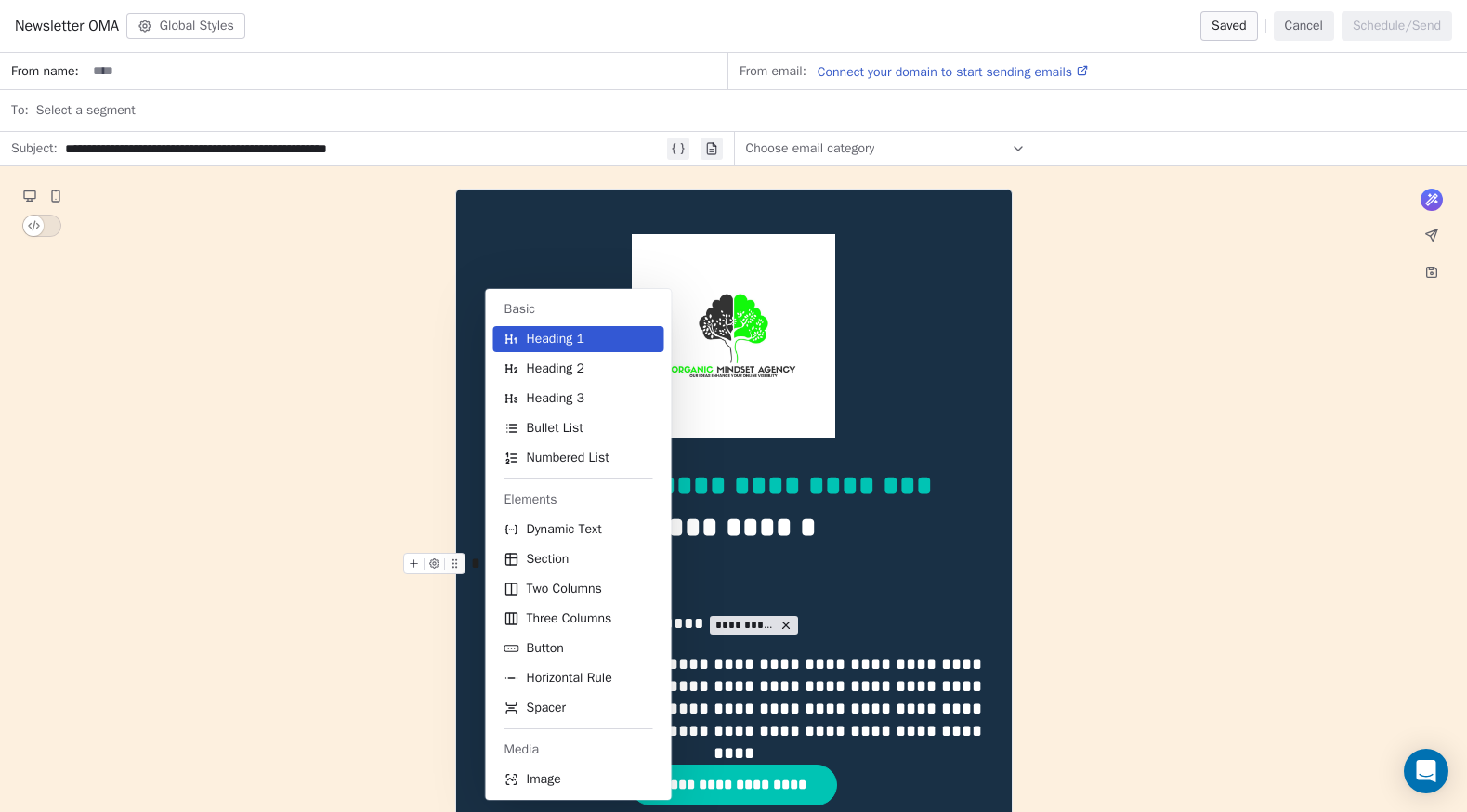 click on "*" at bounding box center [734, 564] 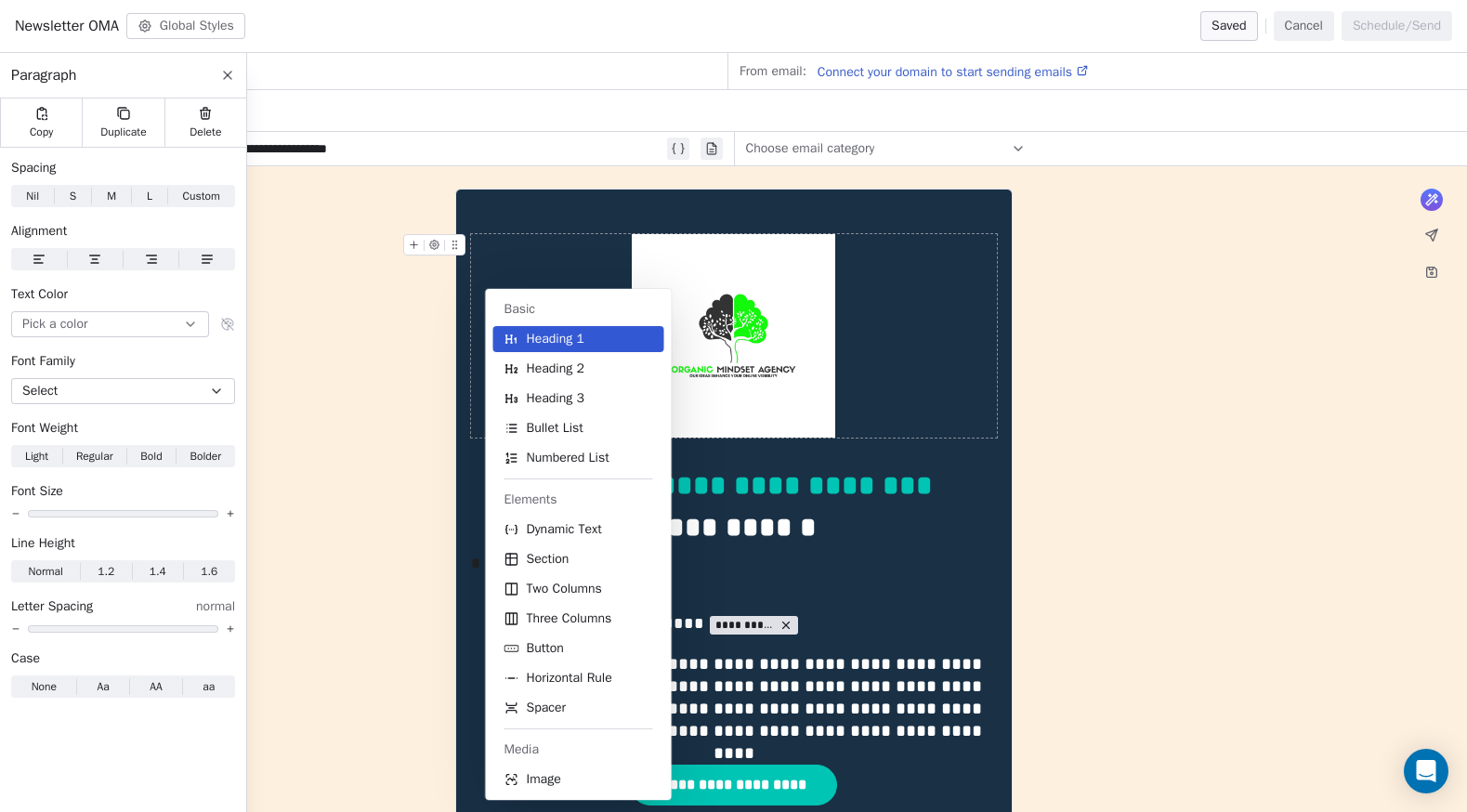 scroll, scrollTop: 0, scrollLeft: 0, axis: both 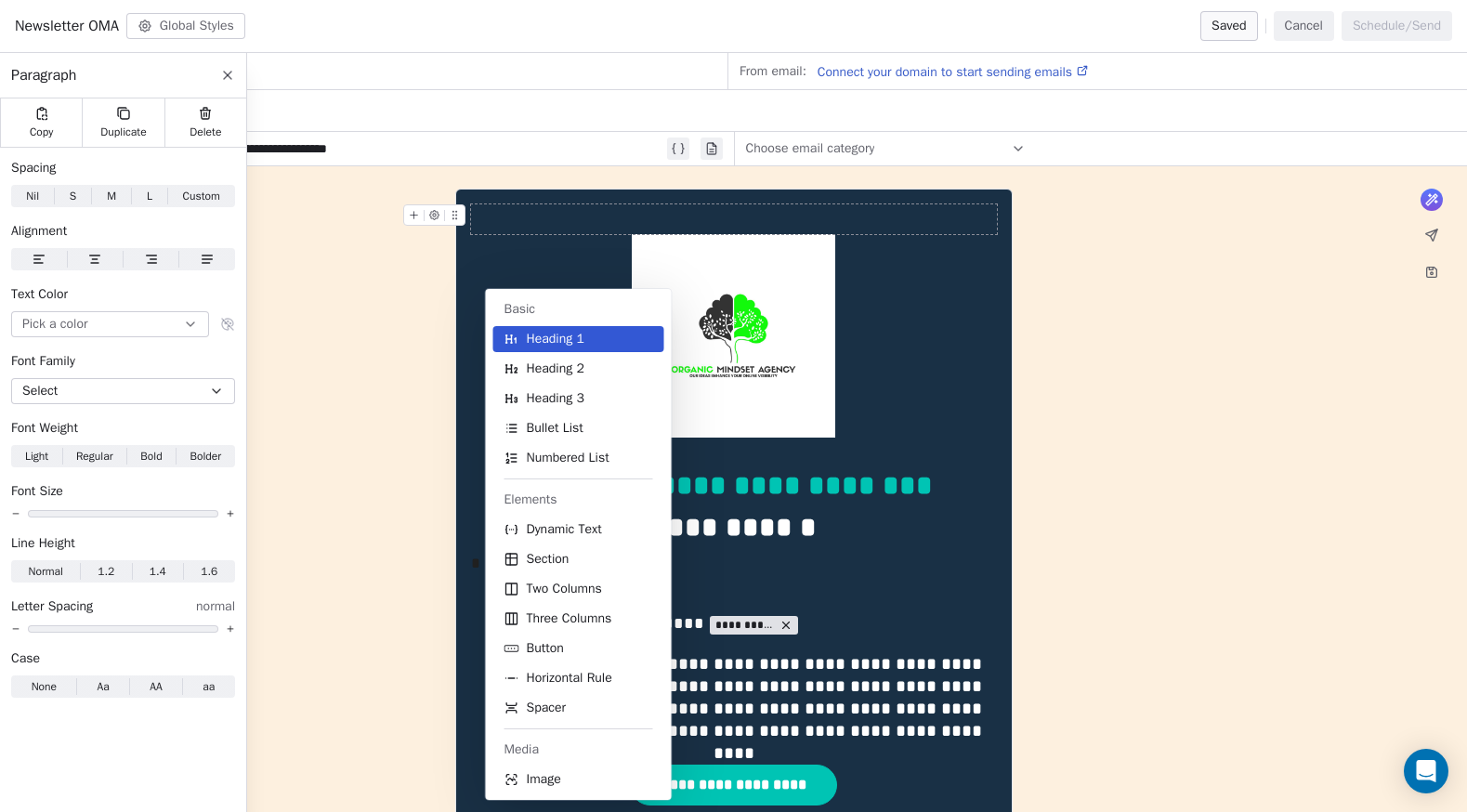 click on "Pick a color" at bounding box center (110, 324) 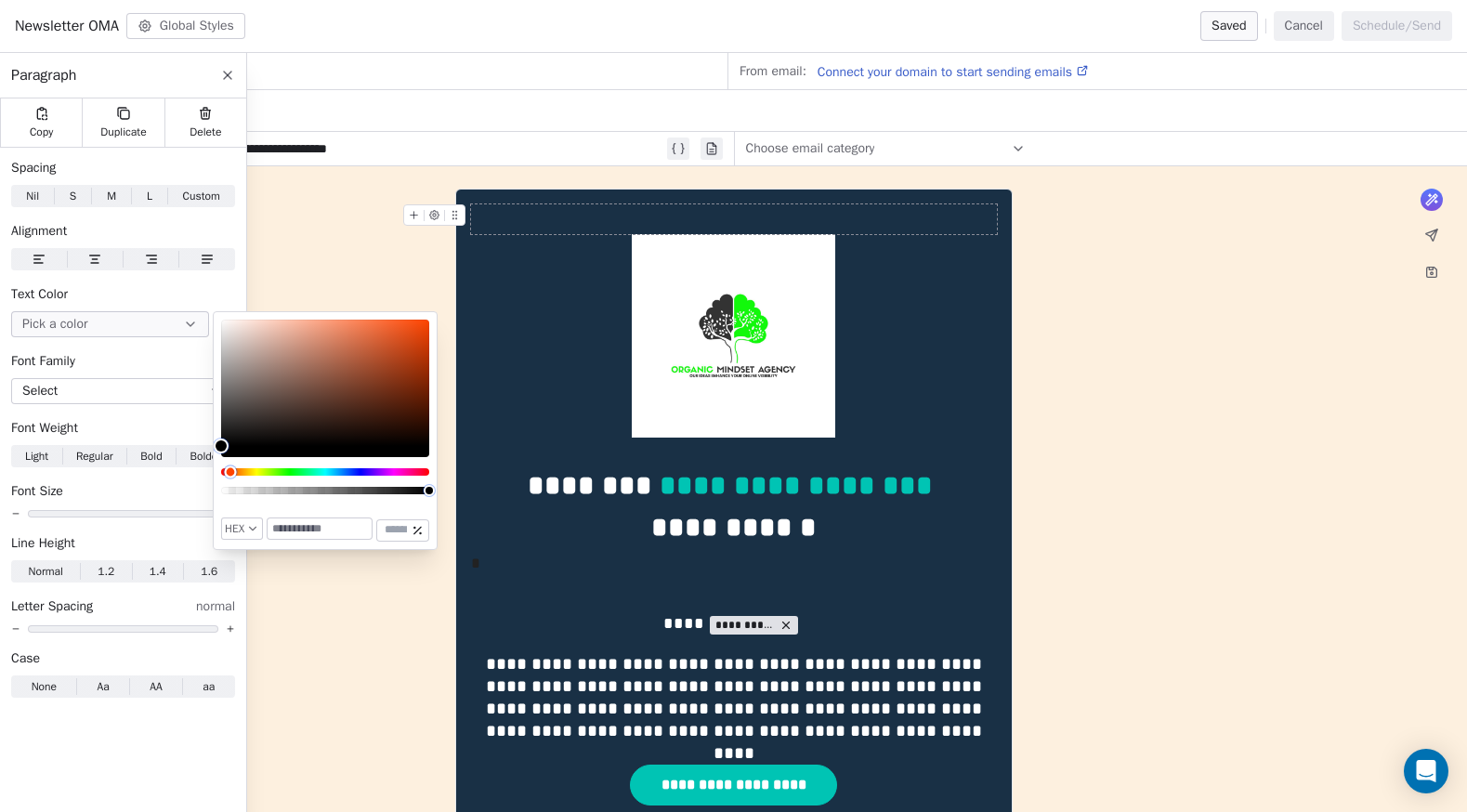 drag, startPoint x: 219, startPoint y: 471, endPoint x: 248, endPoint y: 462, distance: 30.364453 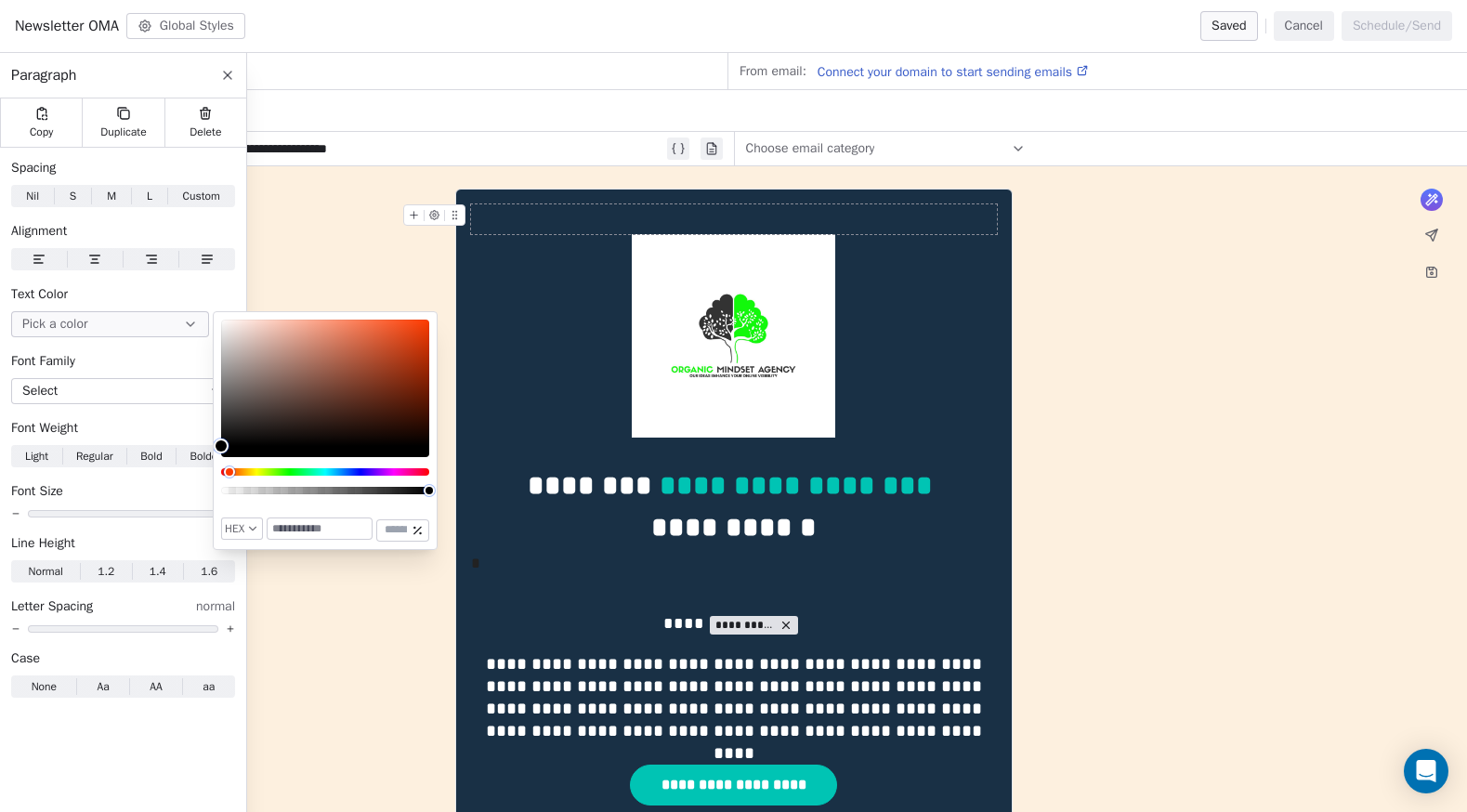 drag, startPoint x: 218, startPoint y: 437, endPoint x: 237, endPoint y: 435, distance: 19.10497 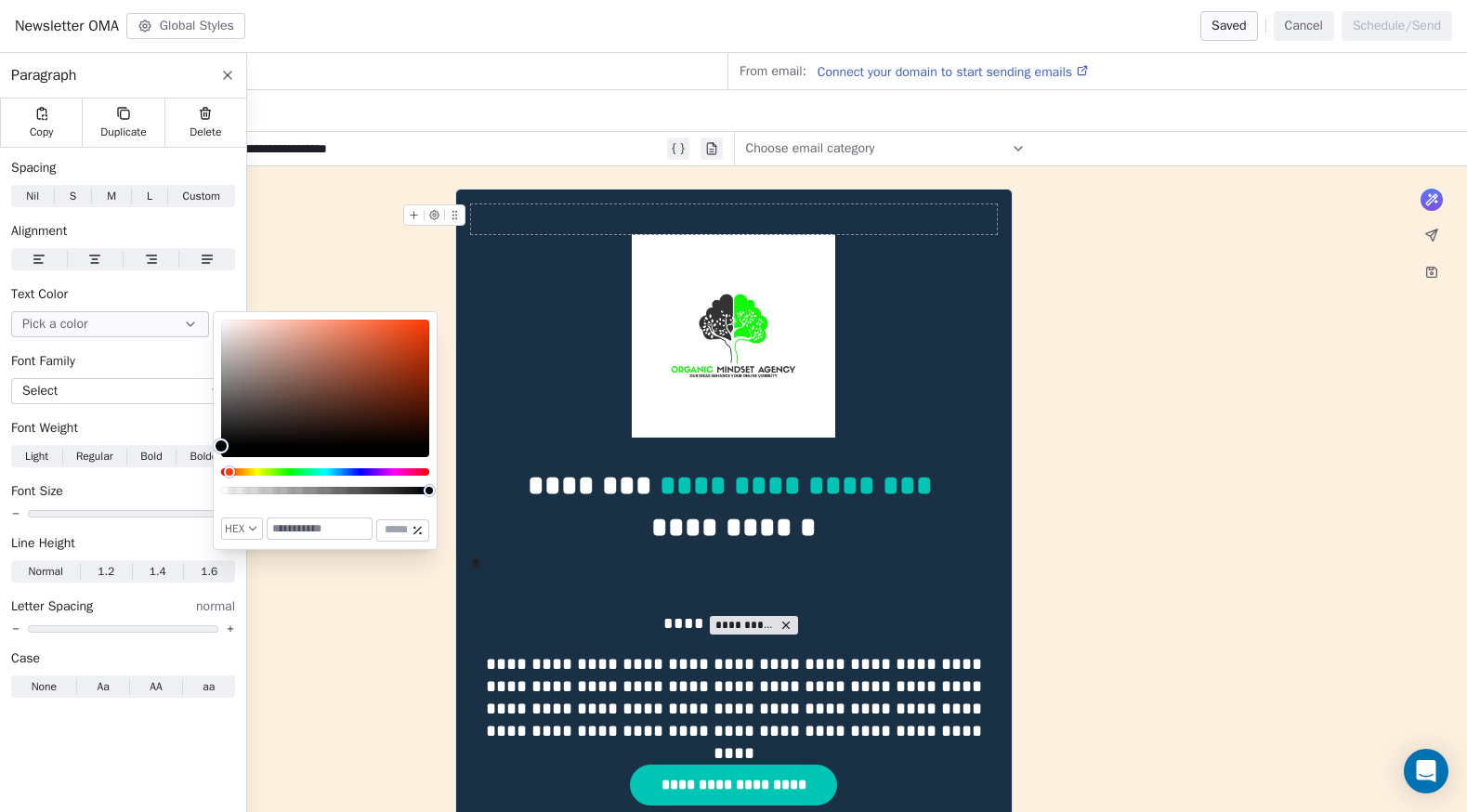 click on "HEX ***" at bounding box center [325, 430] 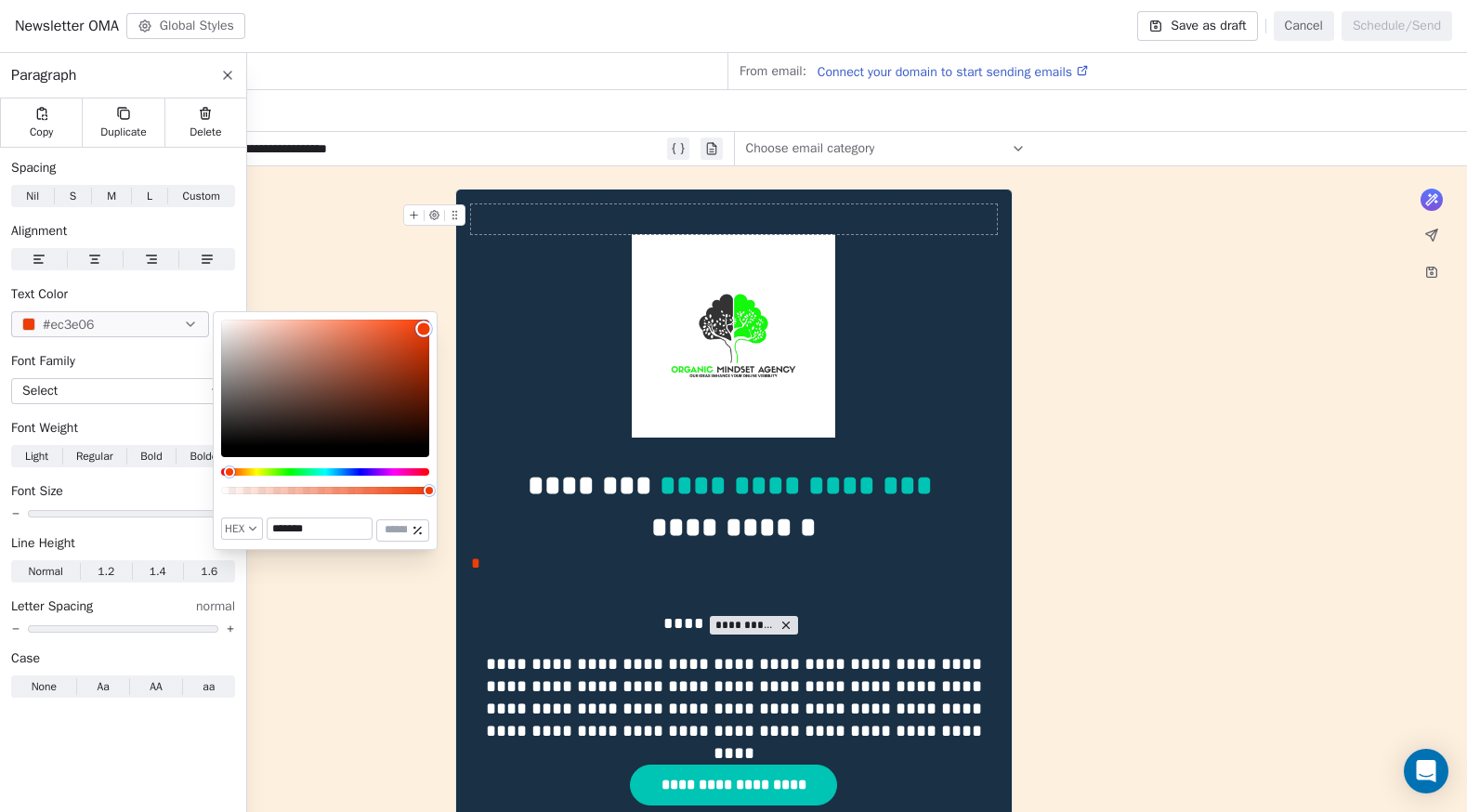 drag, startPoint x: 221, startPoint y: 447, endPoint x: 423, endPoint y: 327, distance: 234.95531 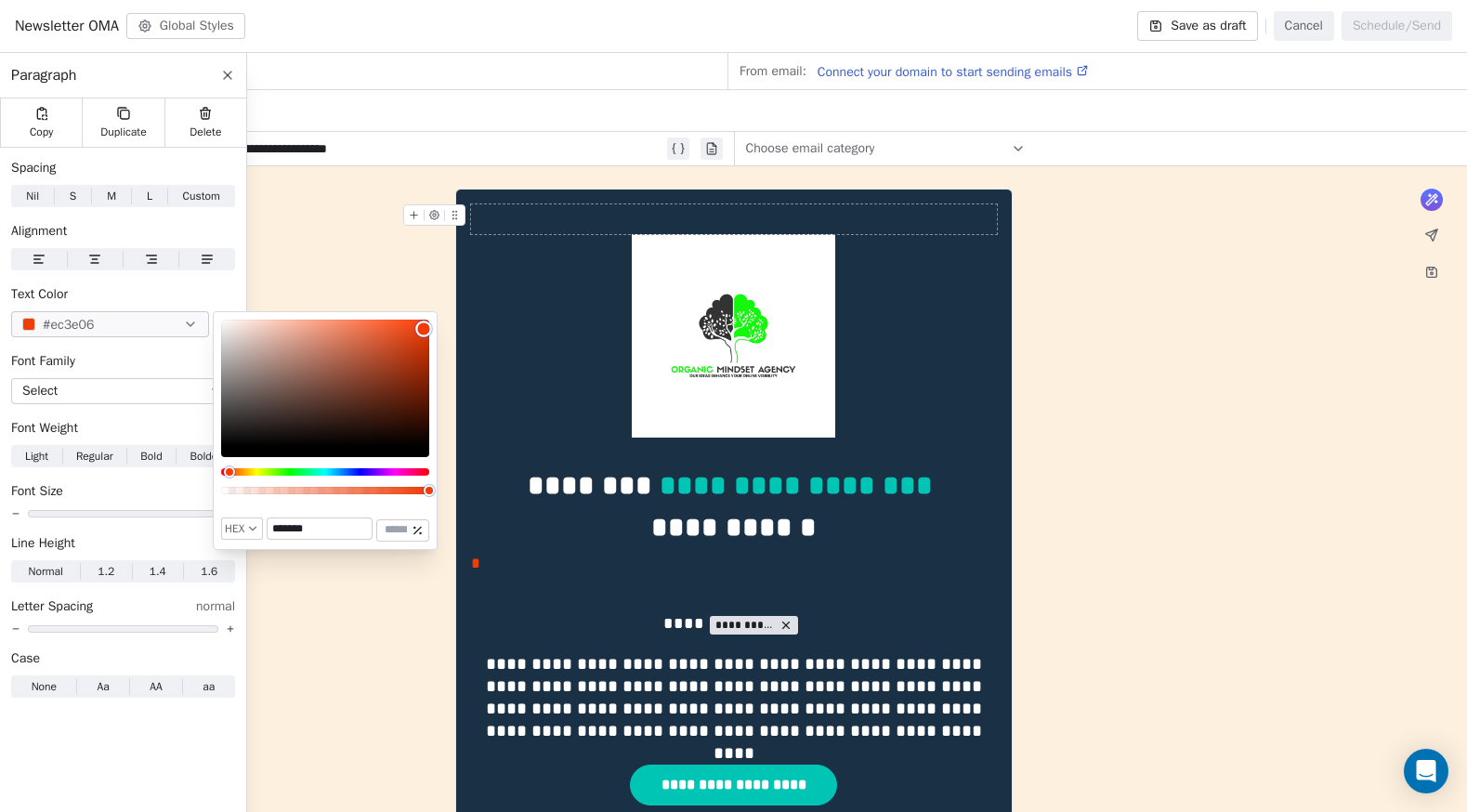 click at bounding box center (424, 329) 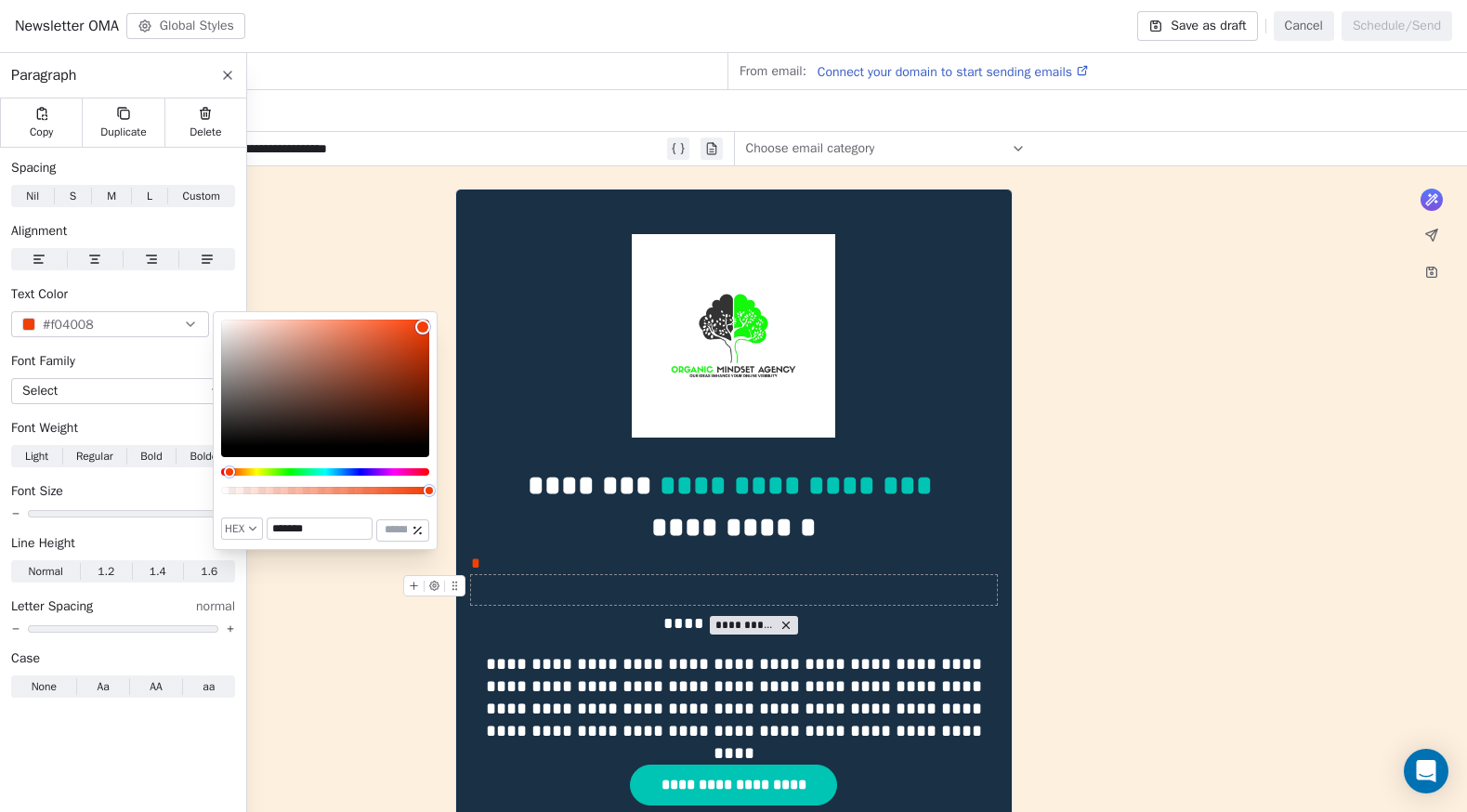 click at bounding box center [734, 590] 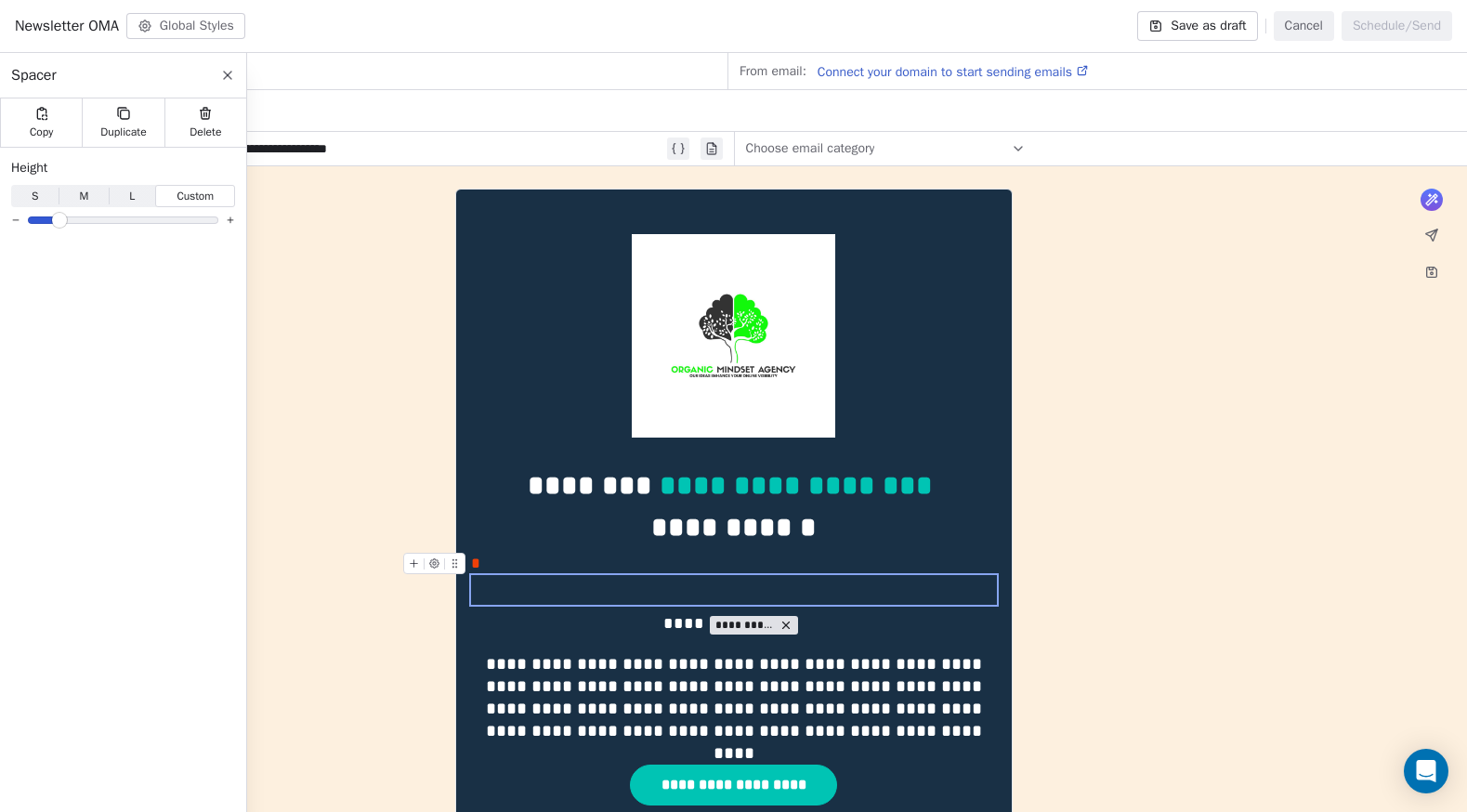 click on "*" at bounding box center (734, 564) 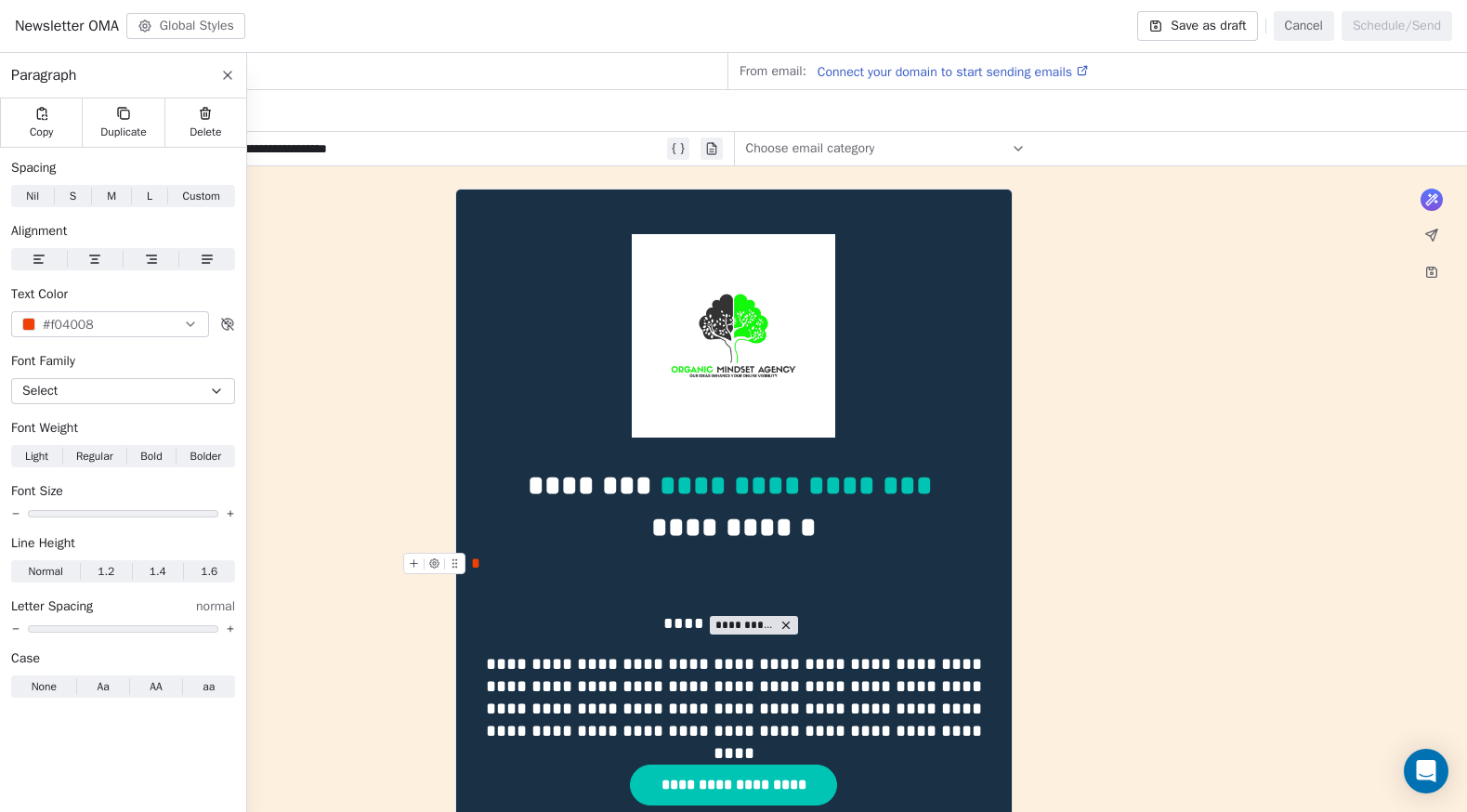 type 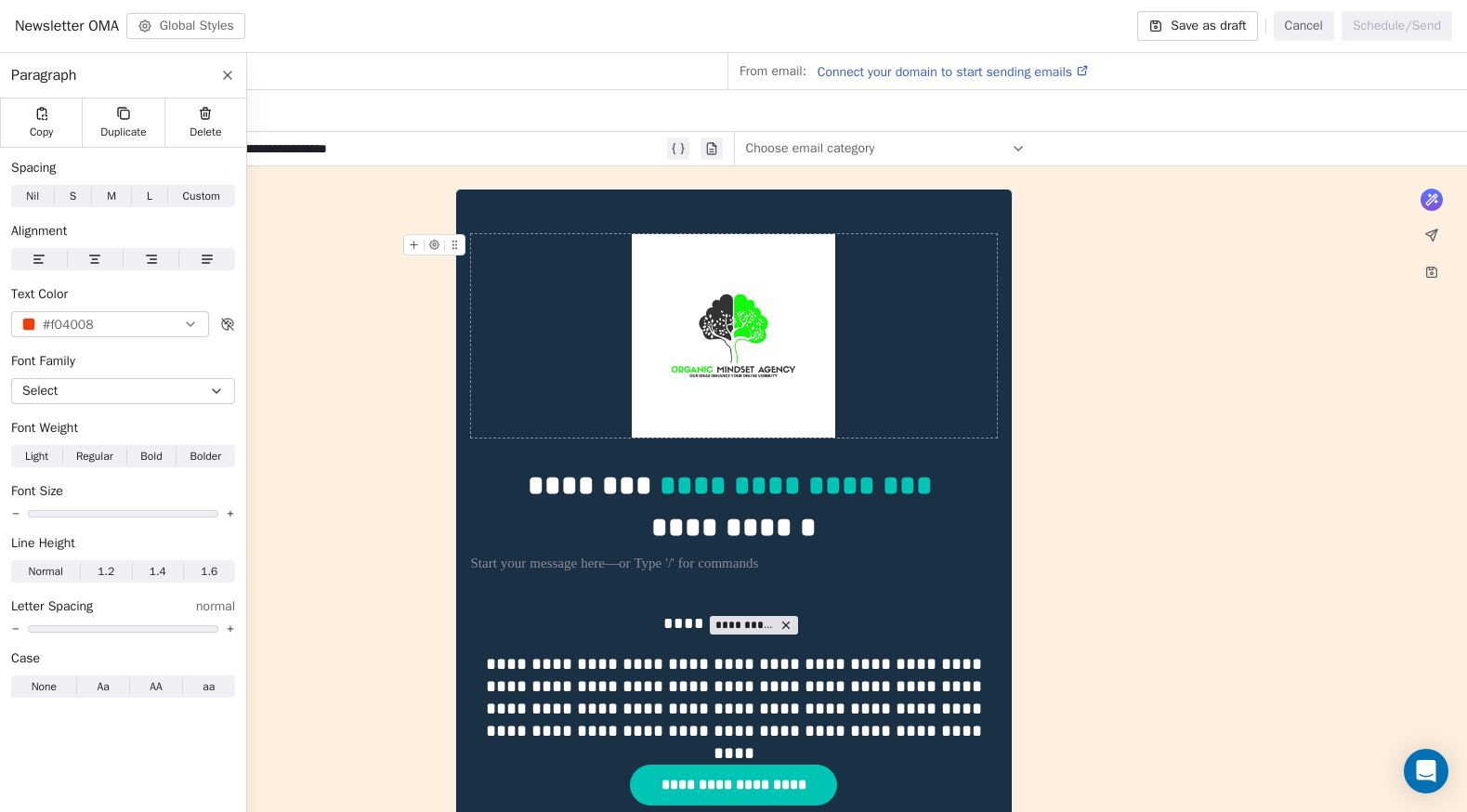 click at bounding box center (734, 335) 